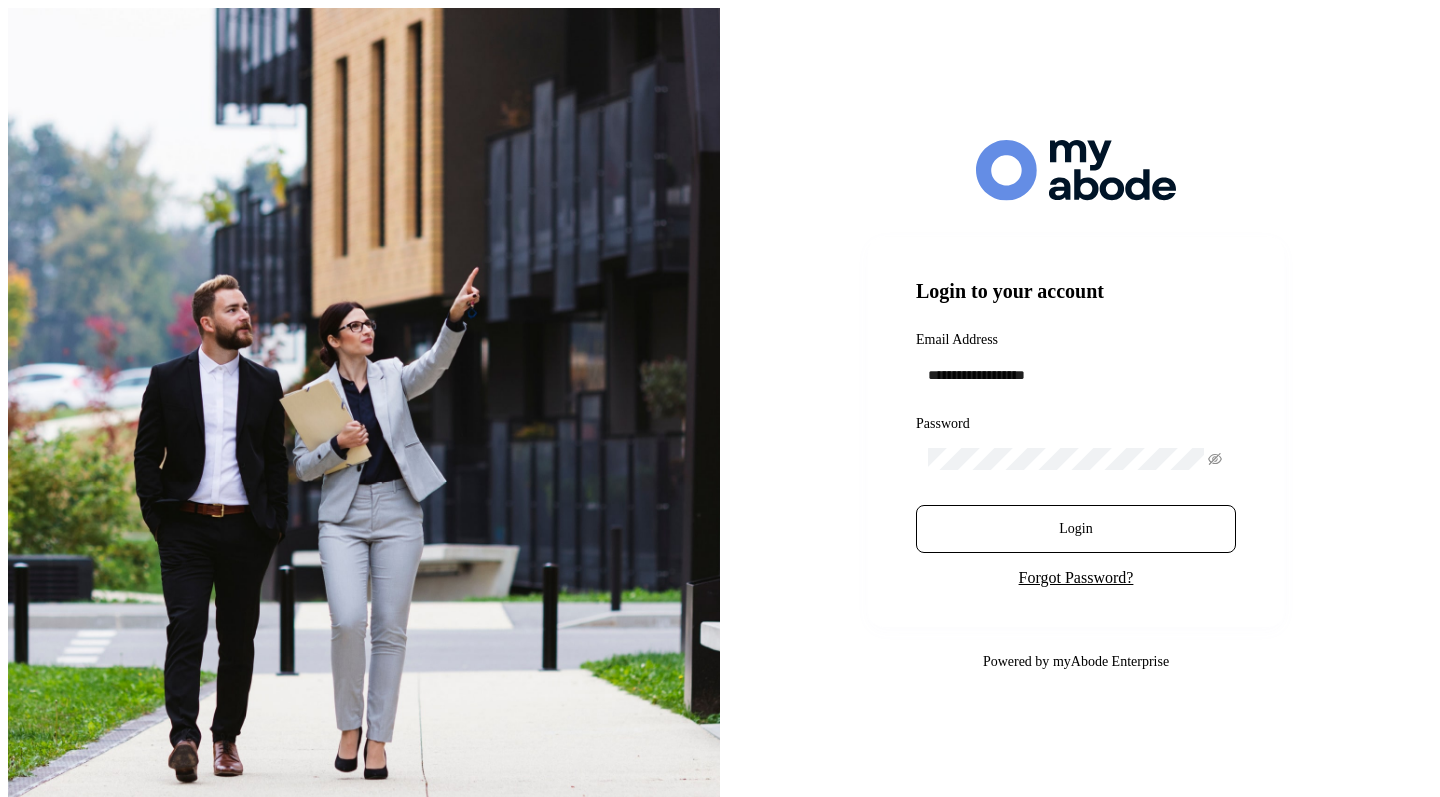 scroll, scrollTop: 0, scrollLeft: 0, axis: both 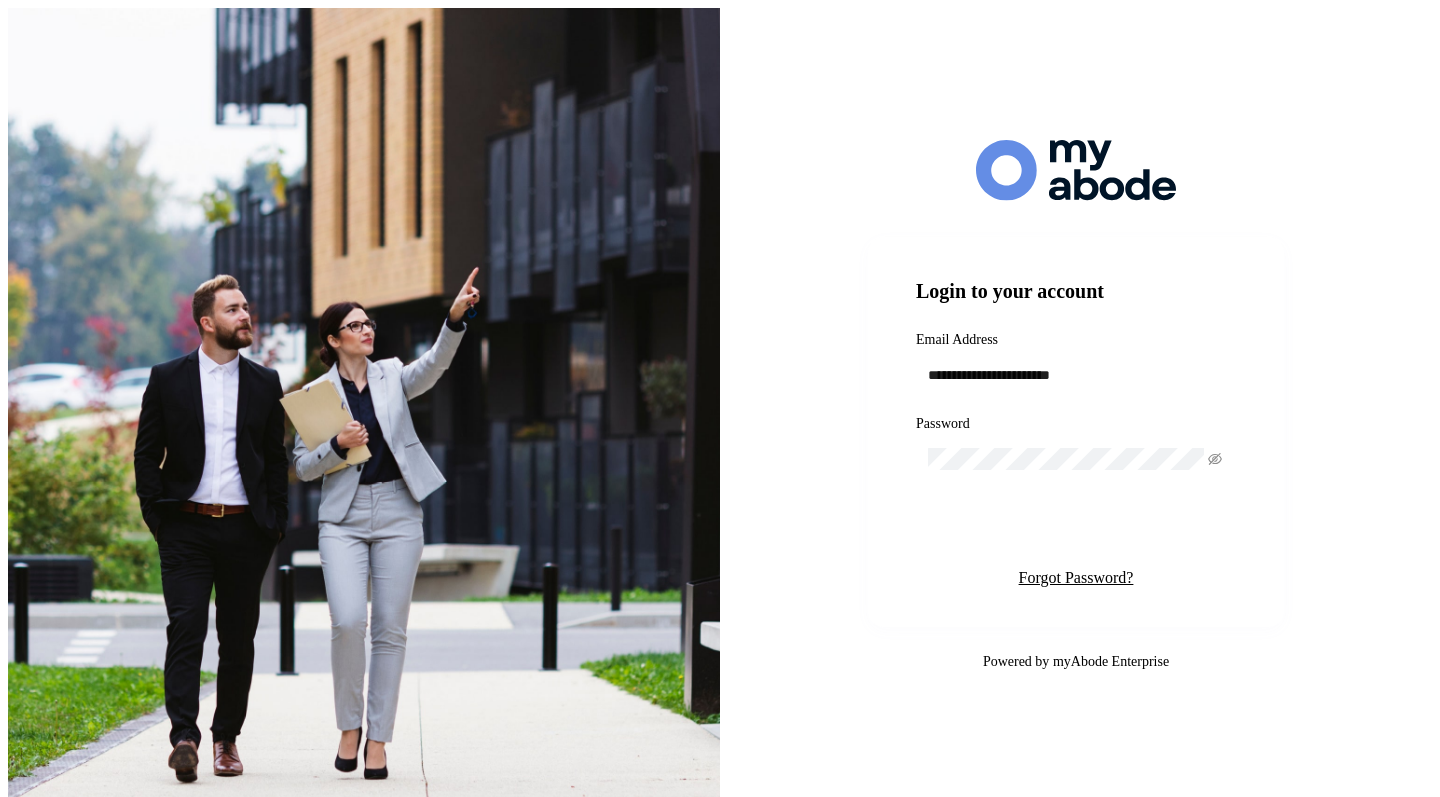 click on "Login" at bounding box center (1076, 529) 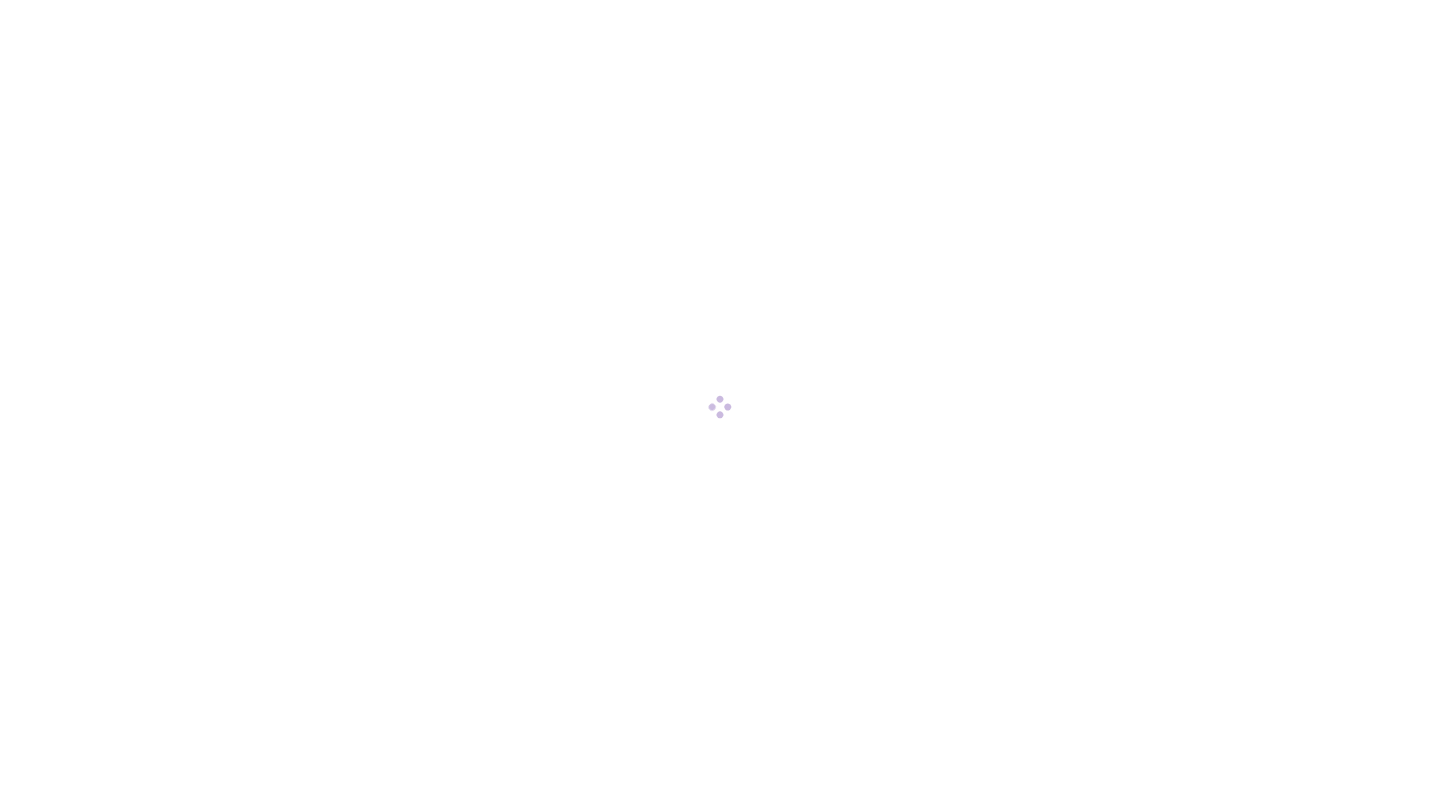scroll, scrollTop: 0, scrollLeft: 0, axis: both 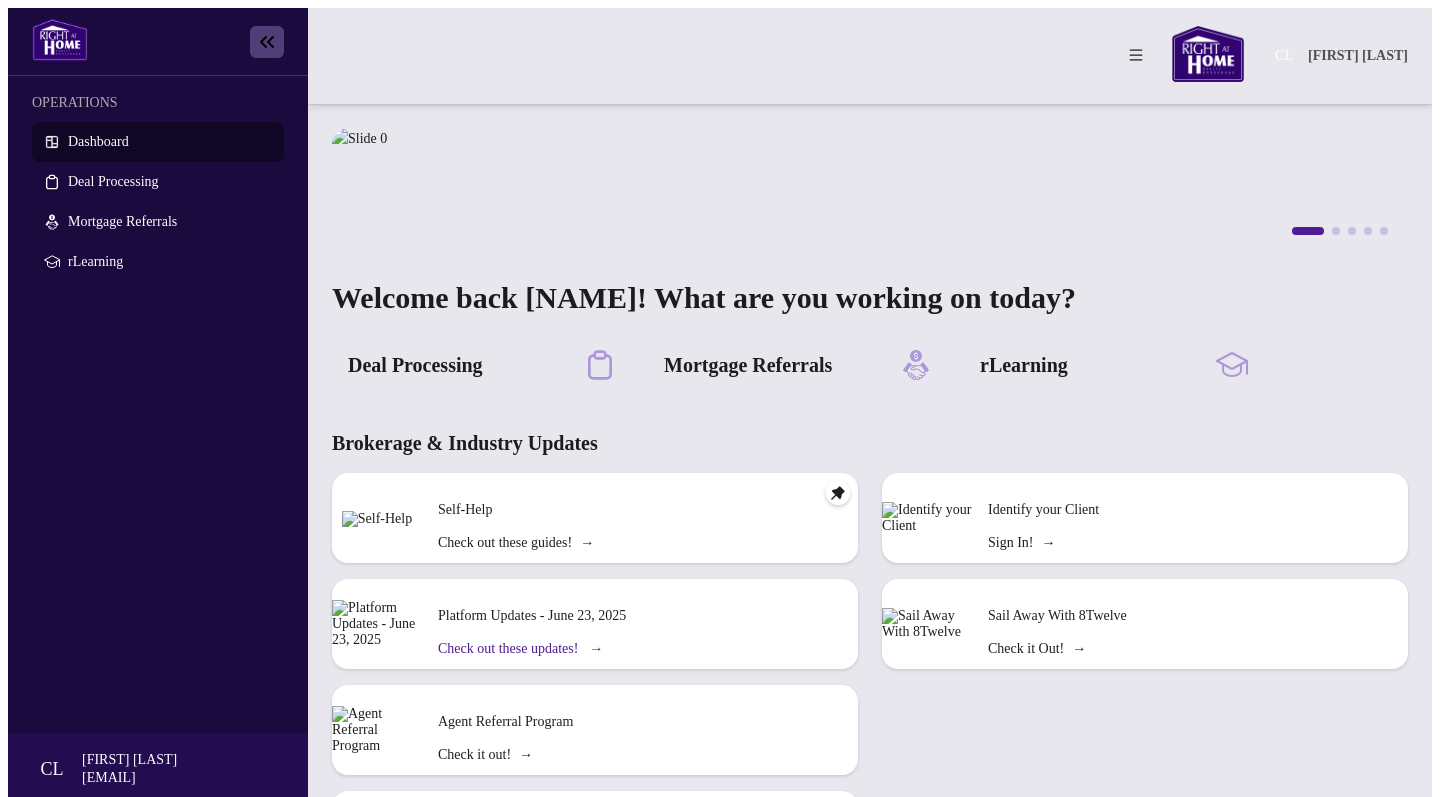 click on "Check out these updates! →" at bounding box center [516, 543] 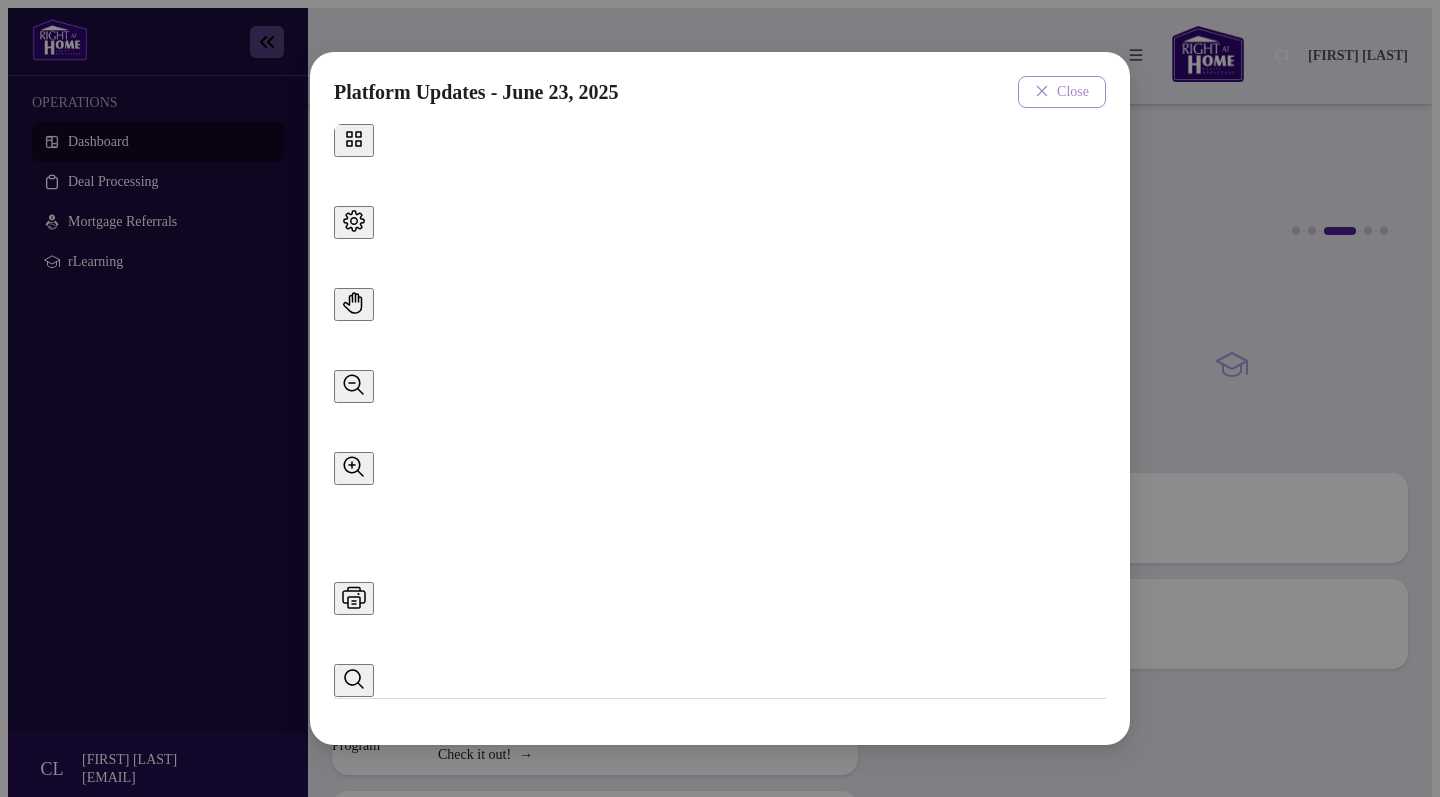 scroll, scrollTop: 0, scrollLeft: 0, axis: both 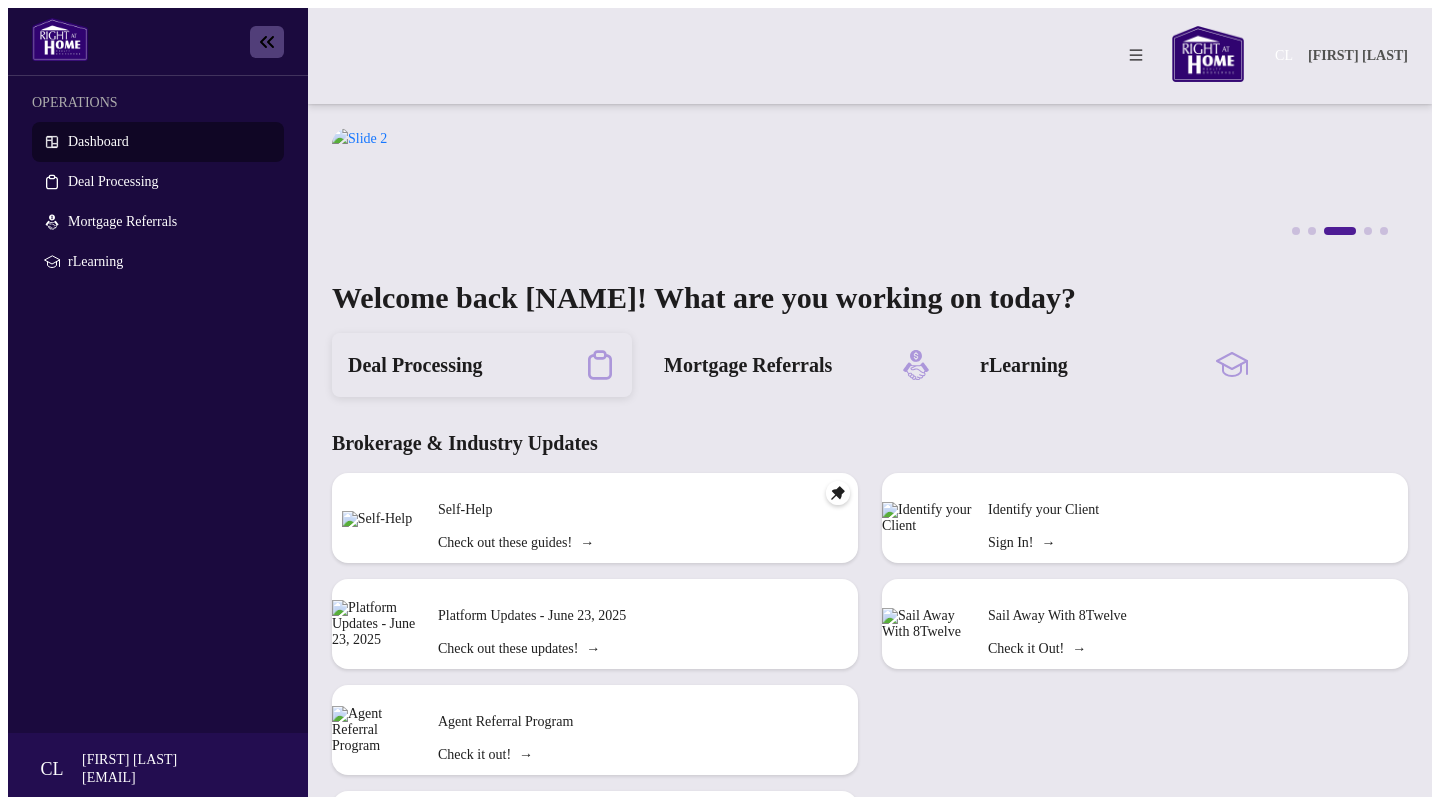 click on "Deal Processing" at bounding box center (415, 365) 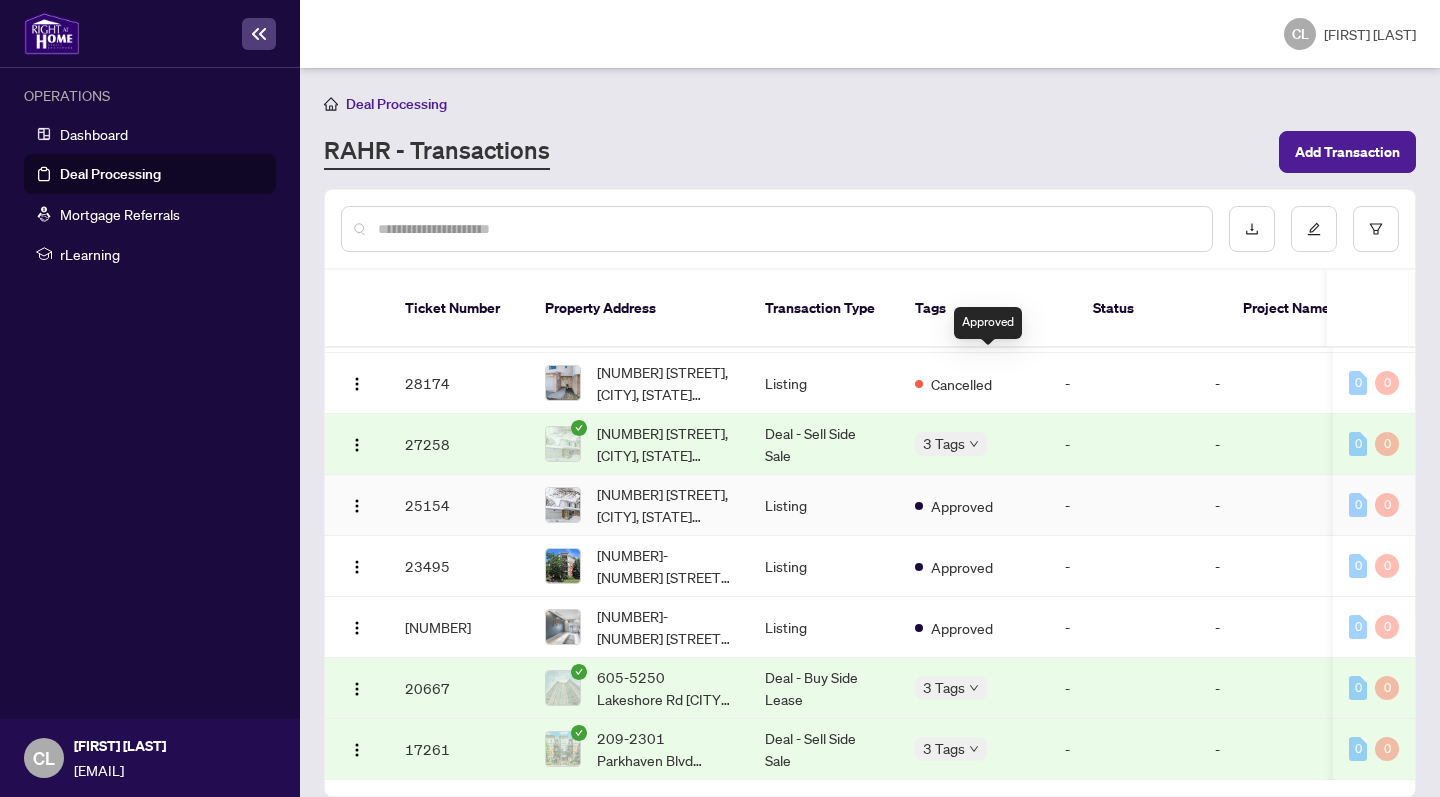 scroll, scrollTop: 350, scrollLeft: 0, axis: vertical 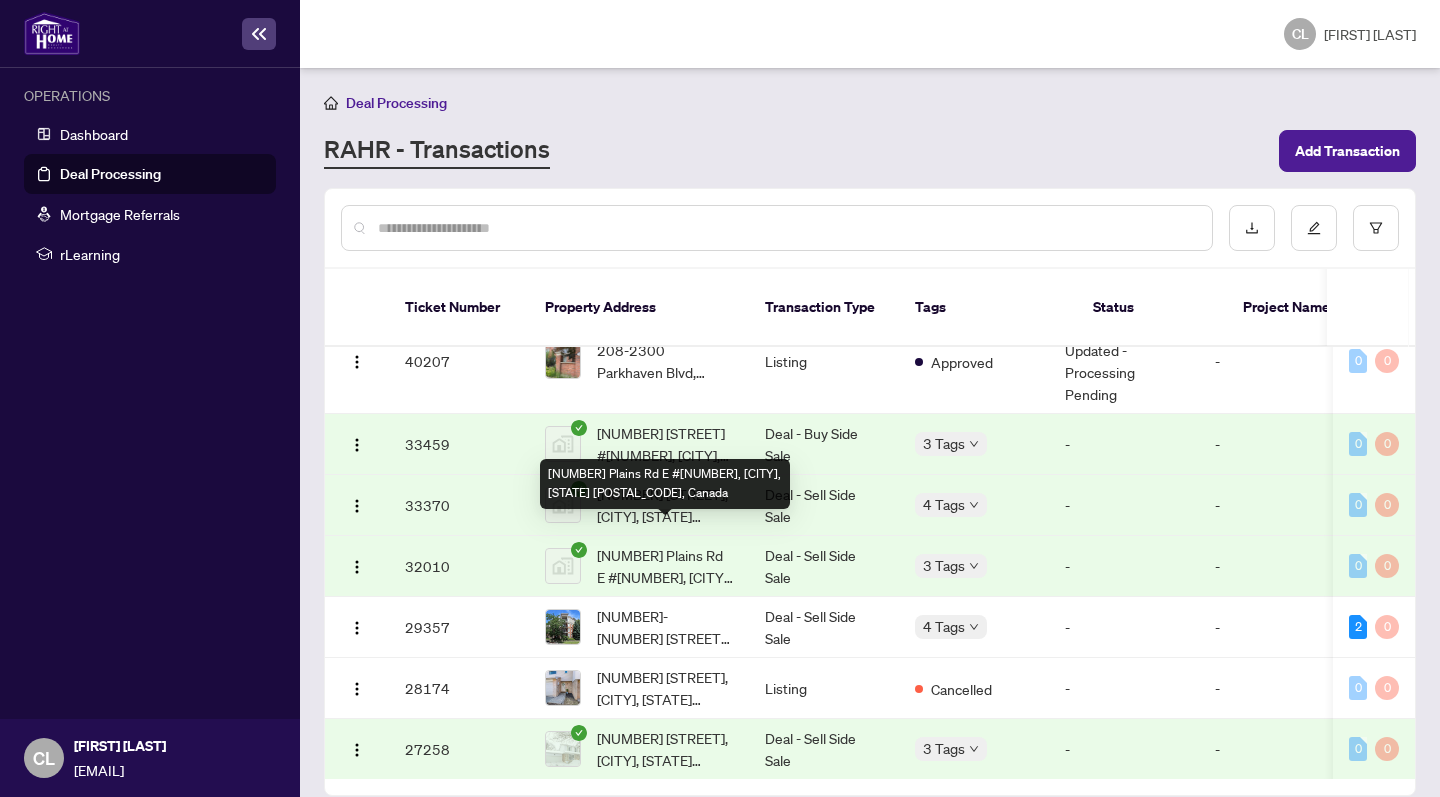 click on "[NUMBER] Plains Rd E #[NUMBER], [CITY], [STATE] [POSTAL_CODE], Canada" at bounding box center (665, 566) 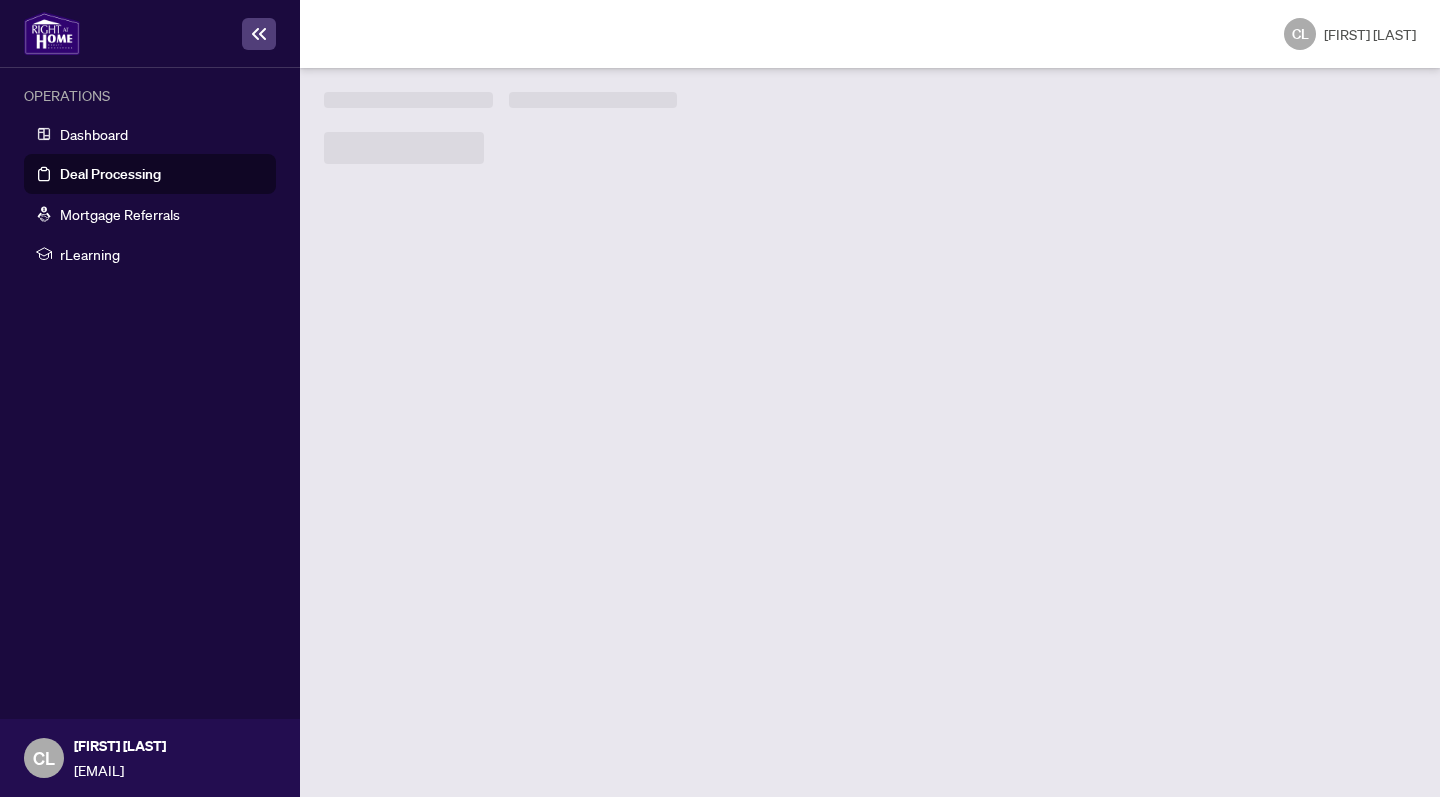 scroll, scrollTop: 0, scrollLeft: 0, axis: both 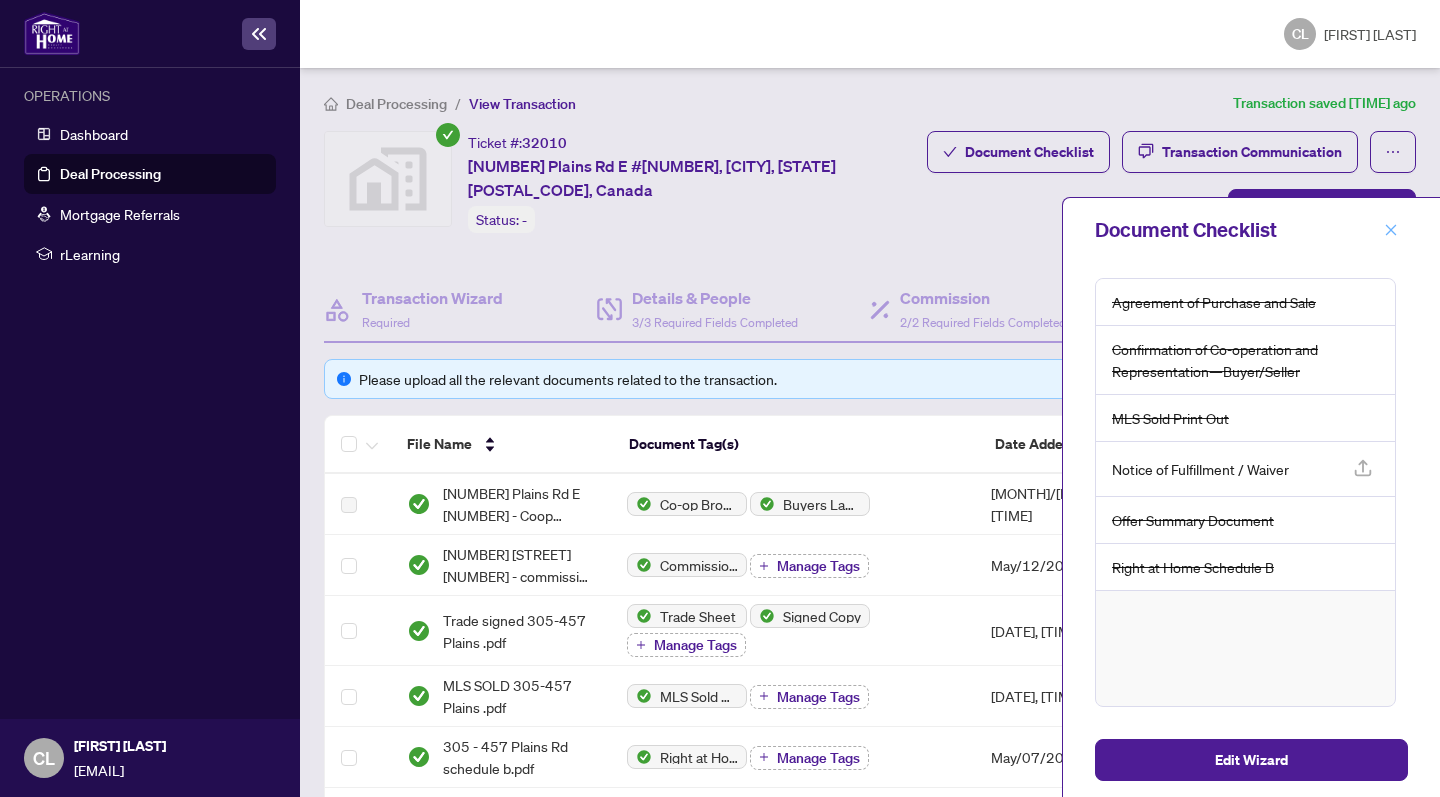 click at bounding box center (1391, 230) 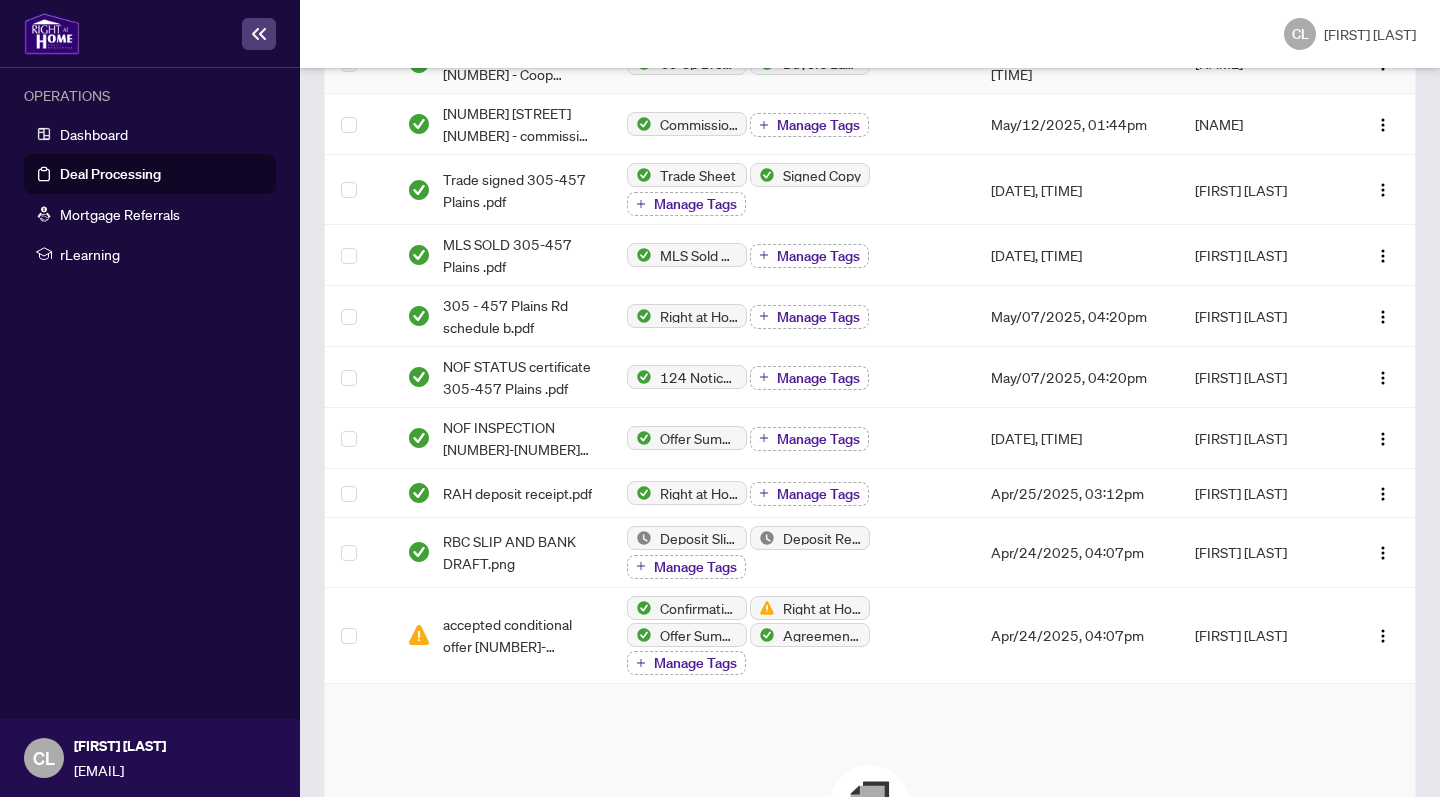 scroll, scrollTop: 533, scrollLeft: 0, axis: vertical 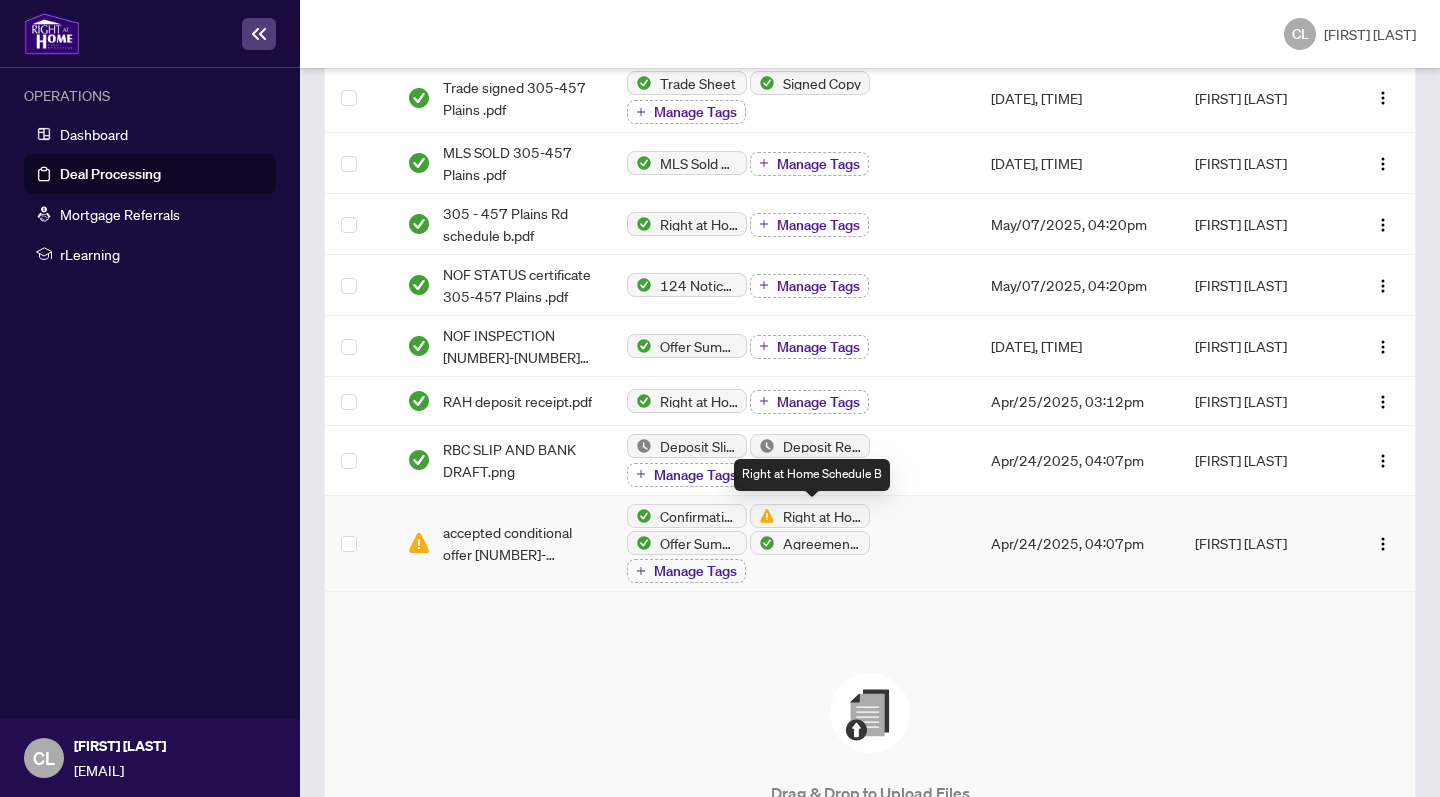 click on "Right at Home Schedule B" at bounding box center [822, 516] 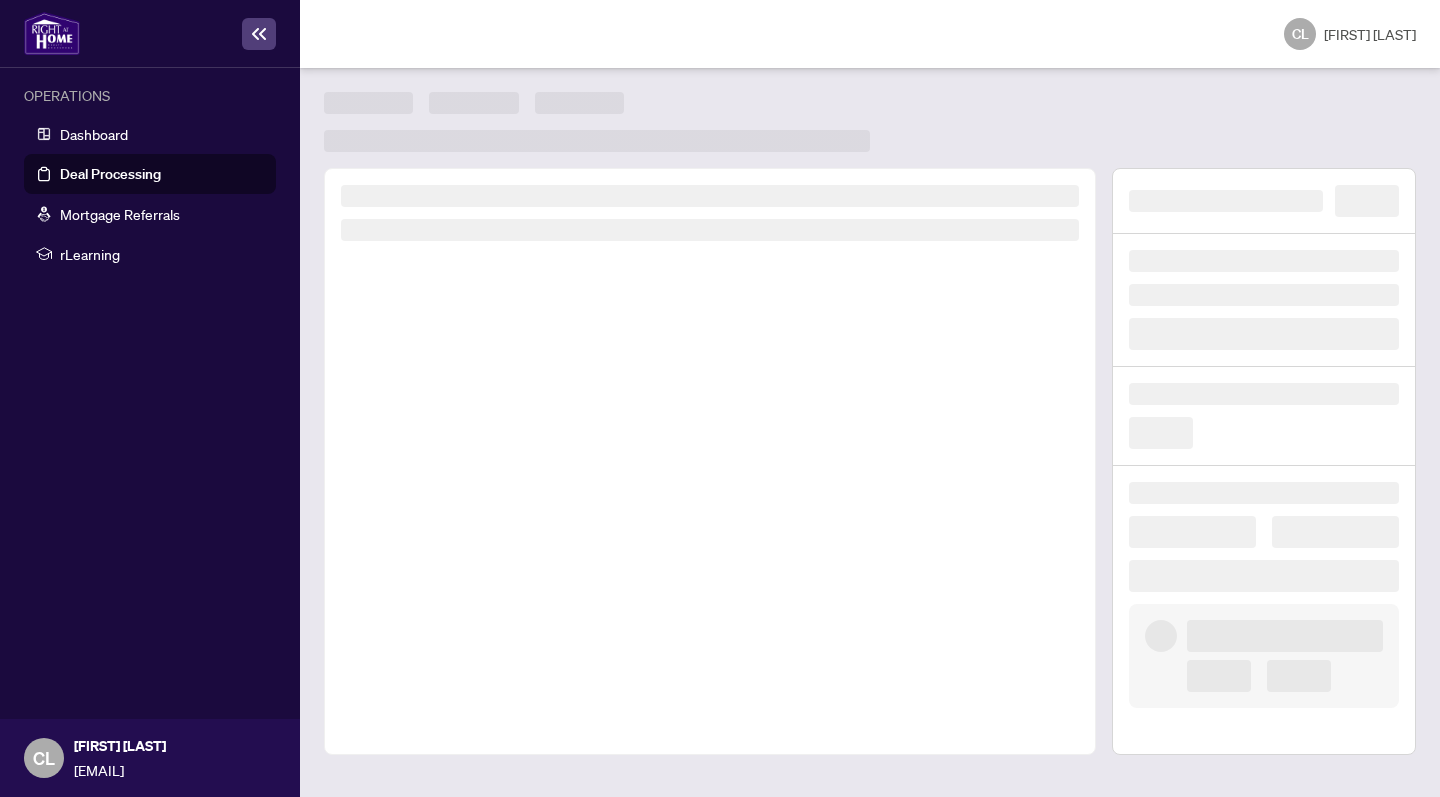 scroll, scrollTop: 0, scrollLeft: 0, axis: both 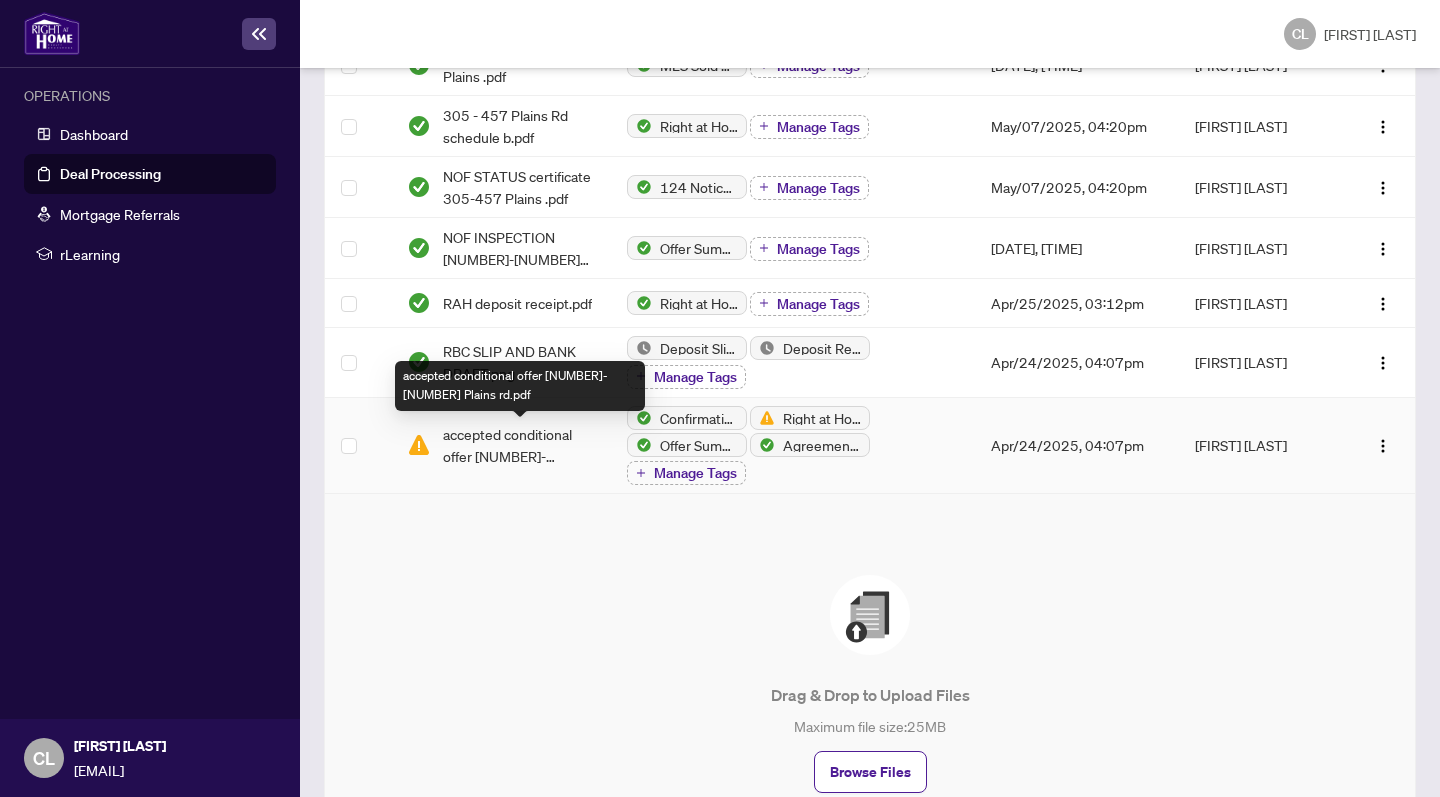 click on "accepted conditional offer [NUMBER]-[NUMBER] Plains rd.pdf" at bounding box center (519, 445) 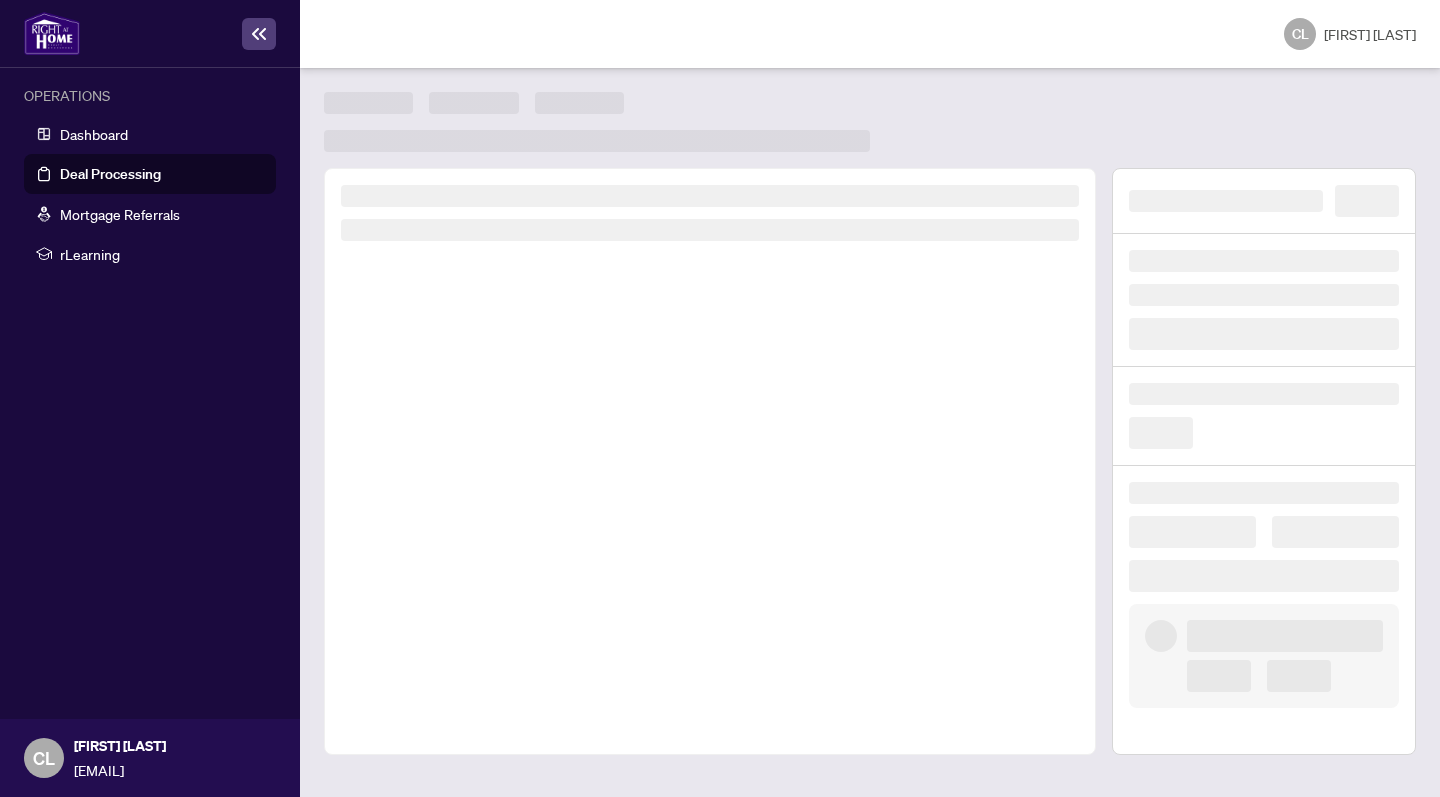 scroll, scrollTop: 0, scrollLeft: 0, axis: both 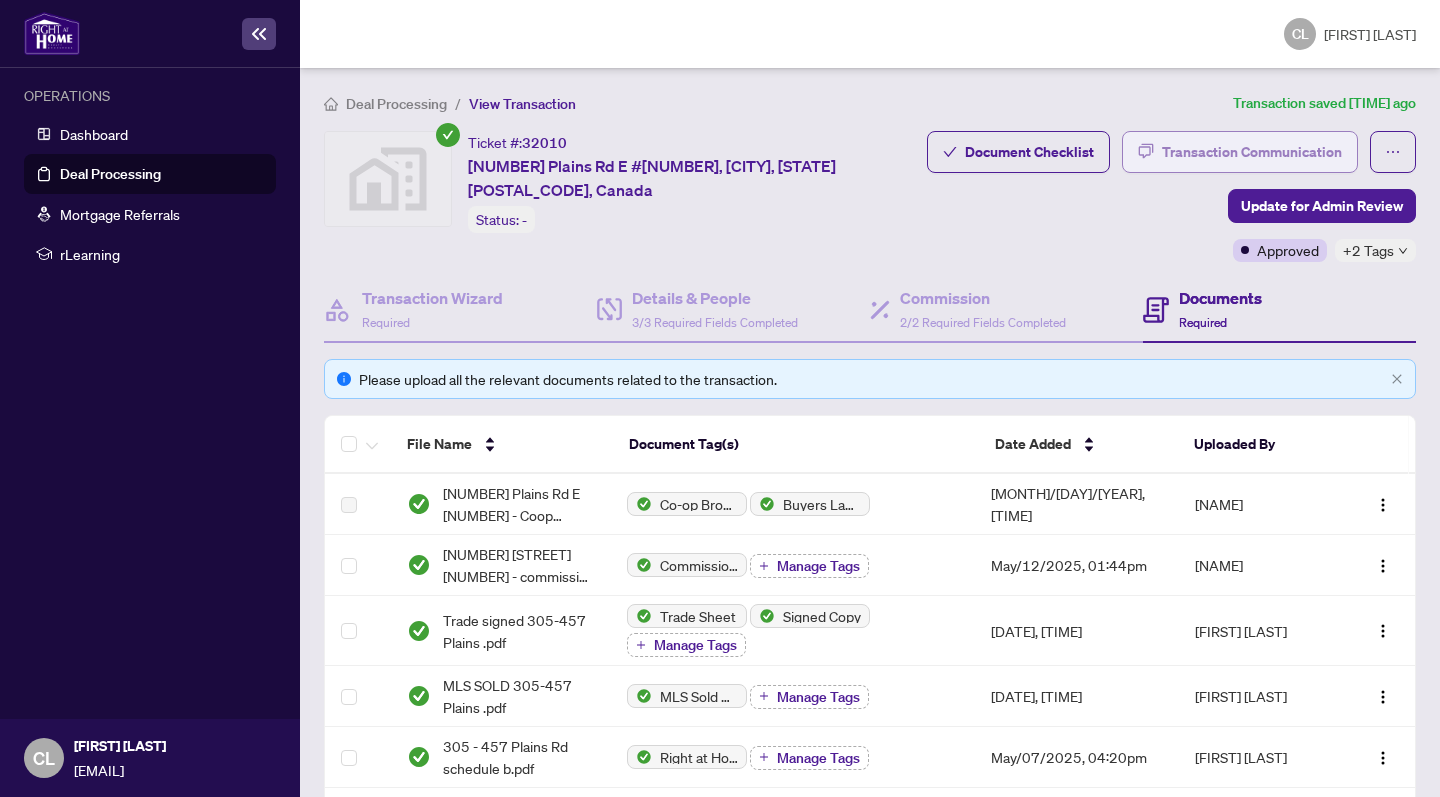 click on "Transaction Communication" at bounding box center [1252, 152] 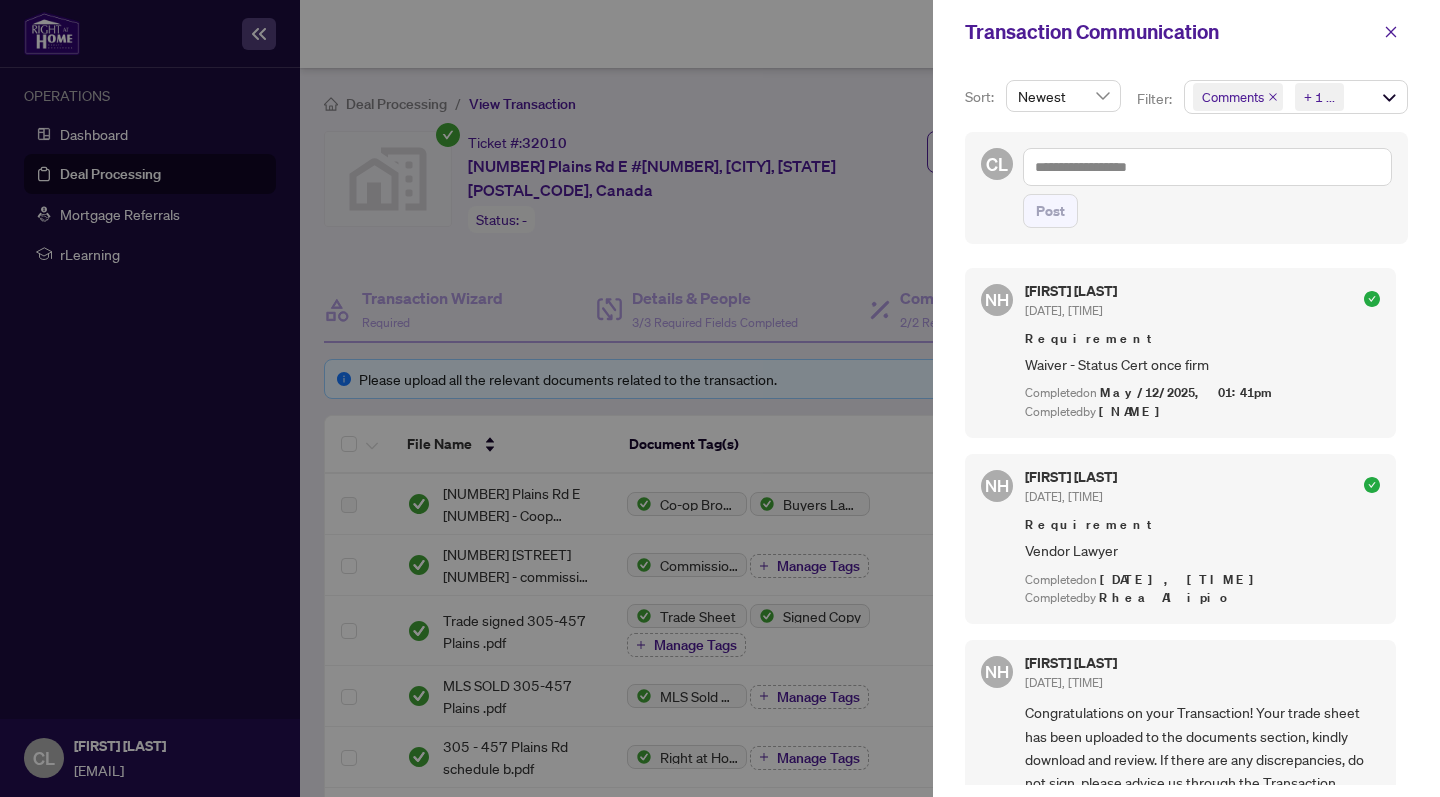 scroll, scrollTop: 0, scrollLeft: 0, axis: both 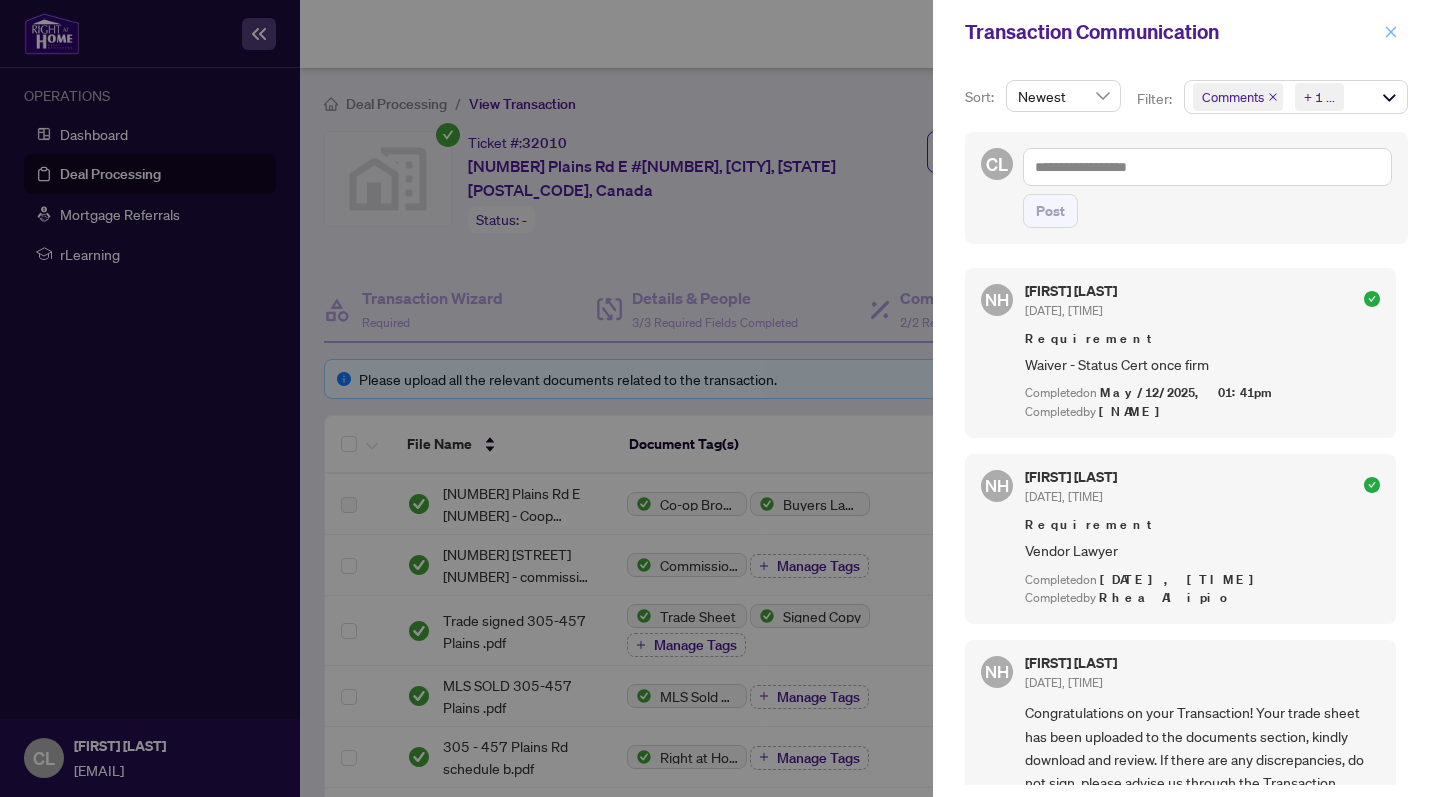 click at bounding box center (1391, 32) 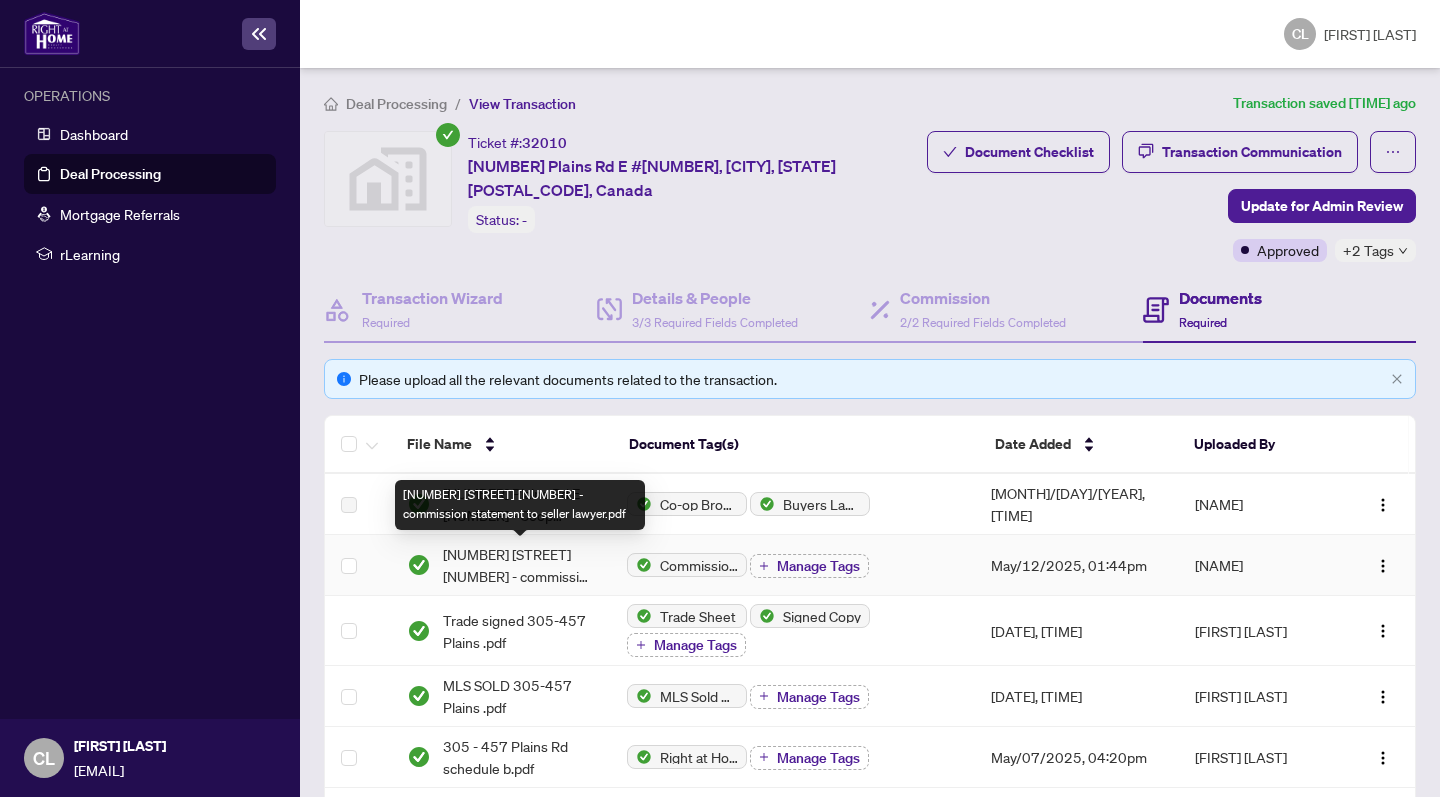 click on "[NUMBER] [STREET] [NUMBER] - commission statement to seller lawyer.pdf" at bounding box center [519, 565] 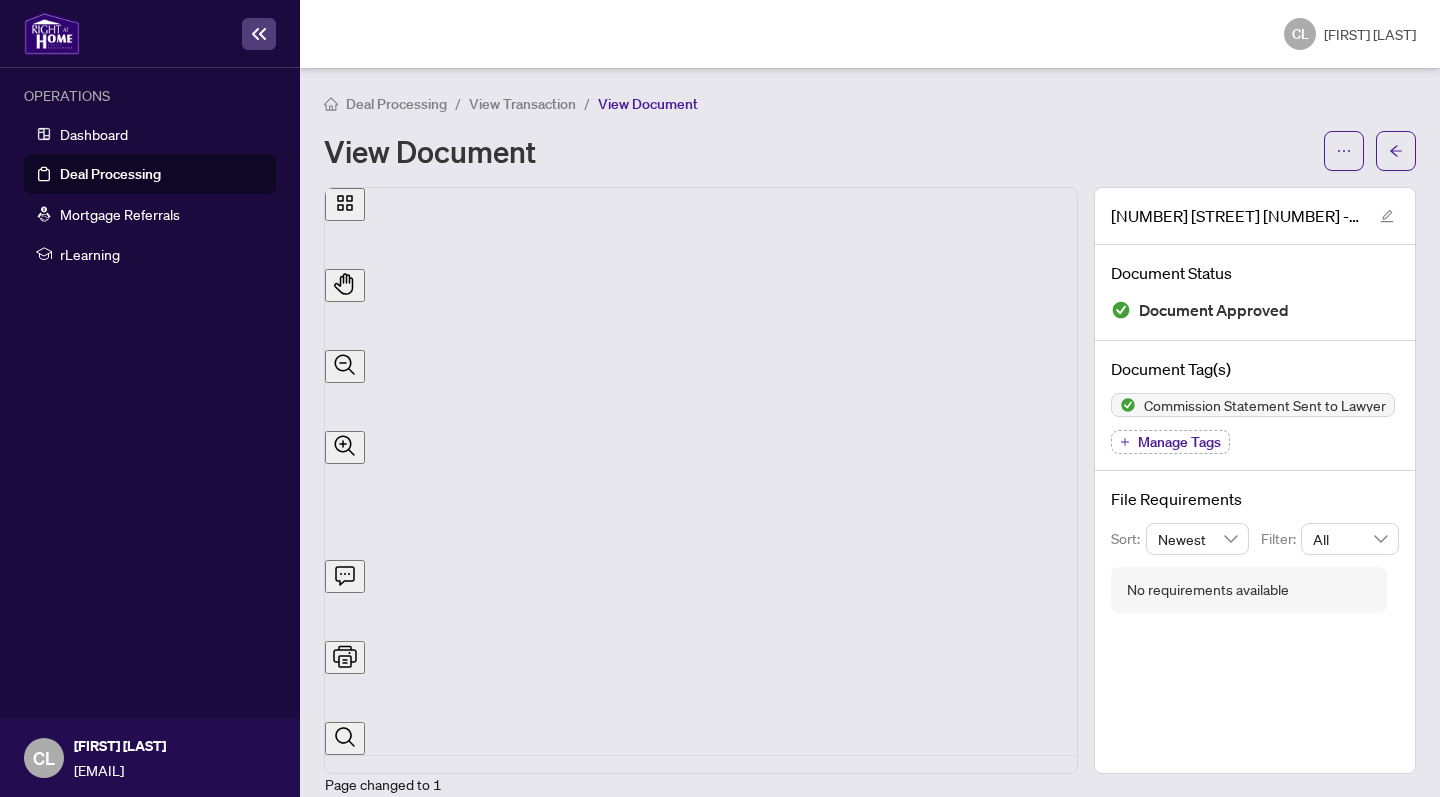 scroll, scrollTop: 592, scrollLeft: 0, axis: vertical 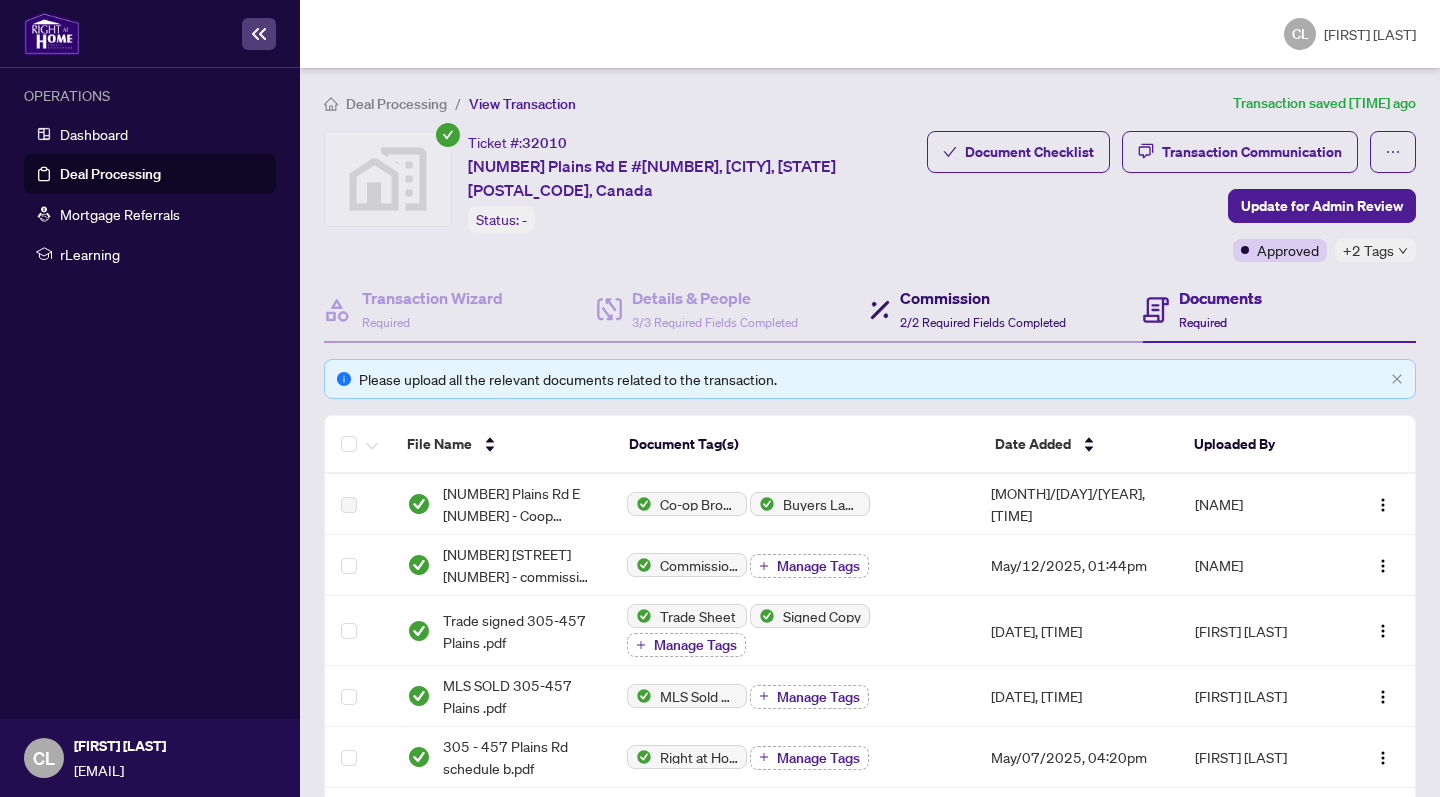 click on "2/2 Required Fields Completed" at bounding box center (983, 322) 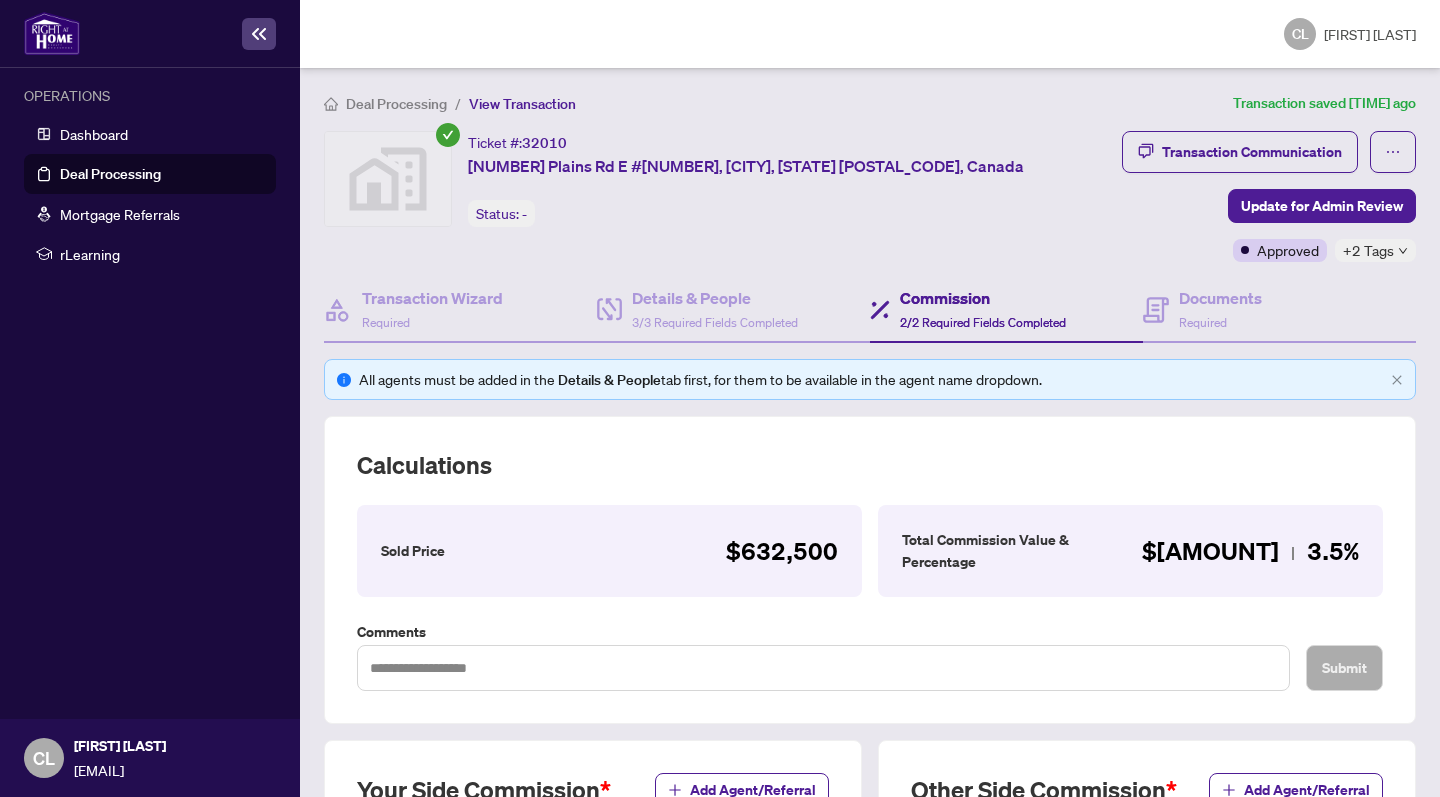 scroll, scrollTop: 4, scrollLeft: 0, axis: vertical 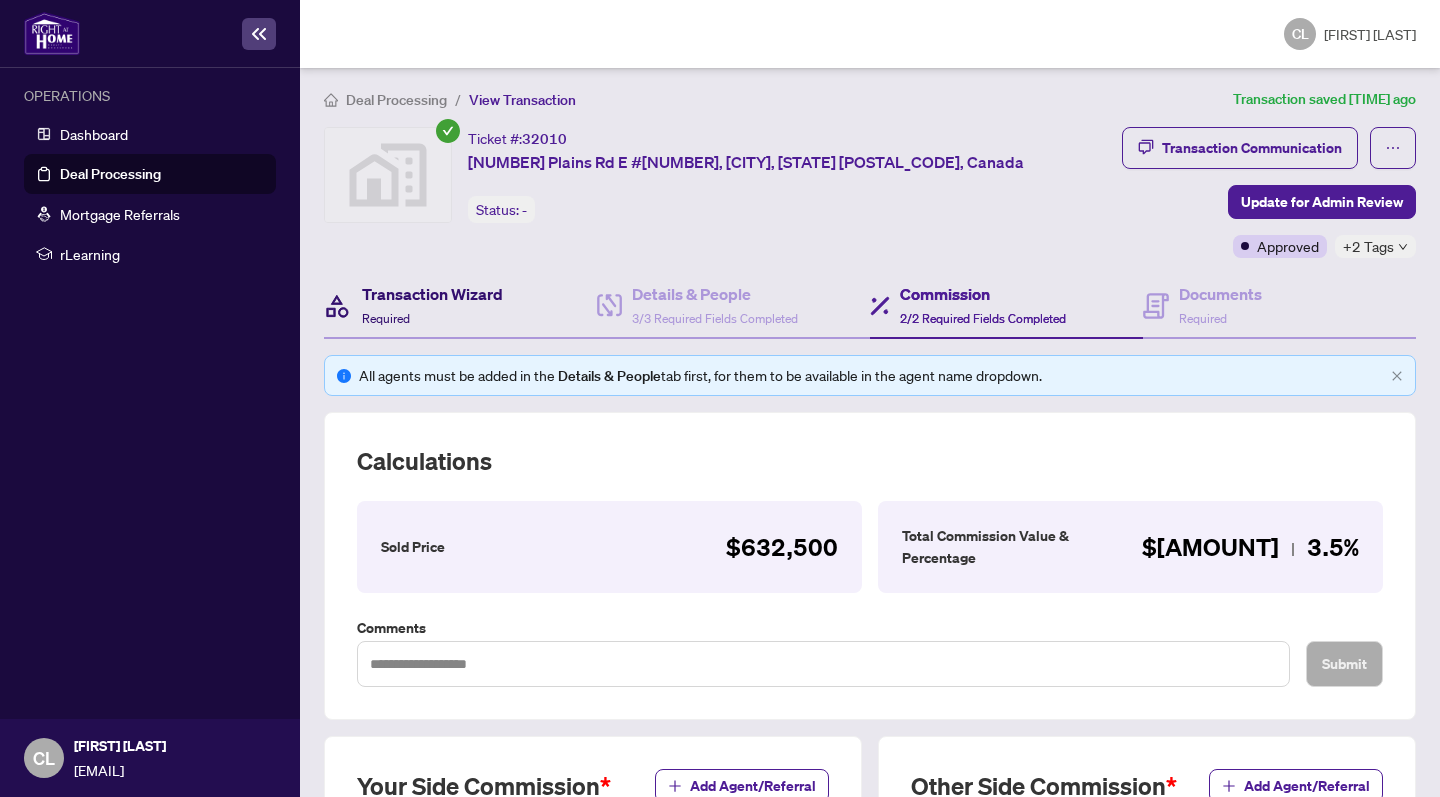 click on "Transaction Wizard" at bounding box center (432, 294) 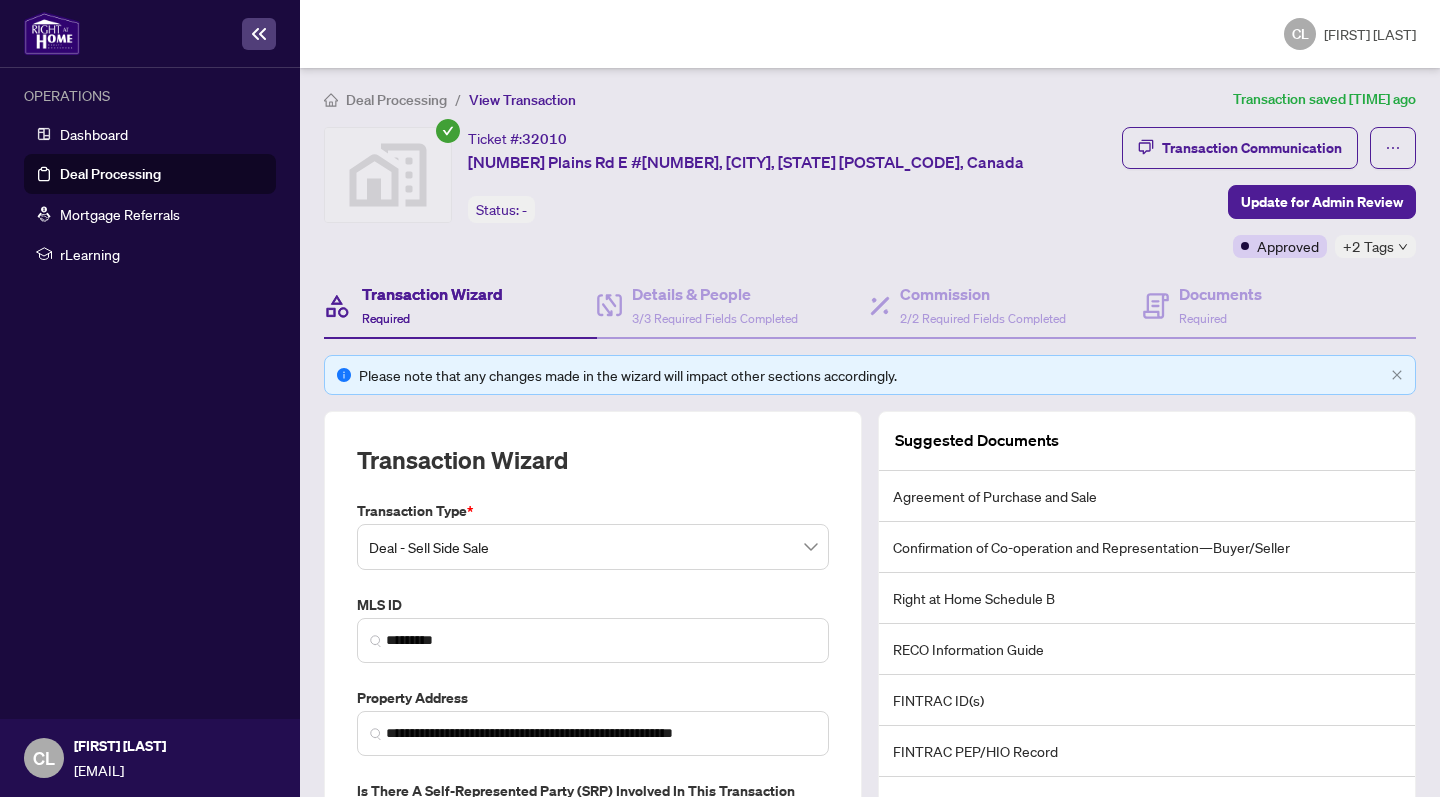 click on "+2 Tags" at bounding box center [1368, 246] 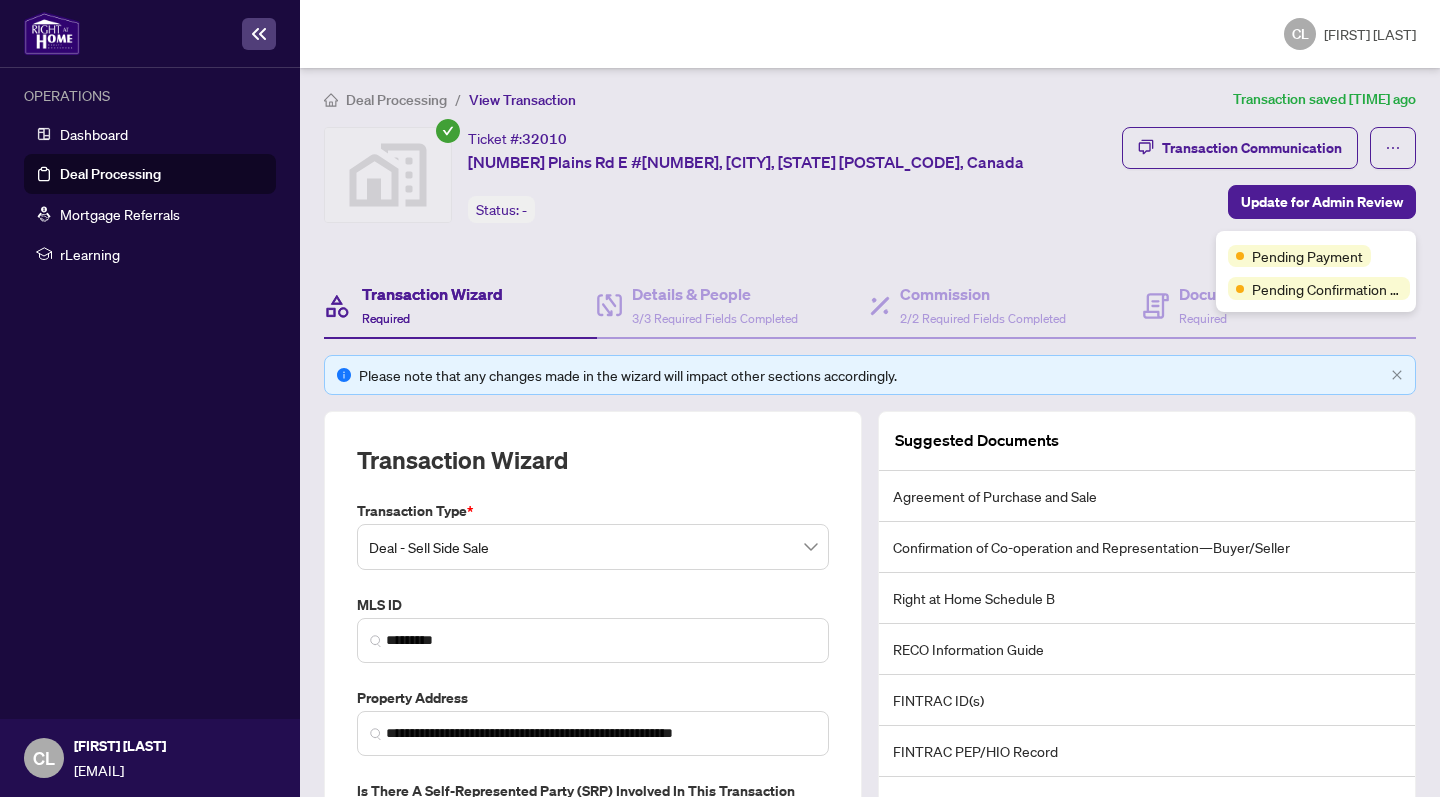 click on "Ticket #: [NUMBER] [NUMBER] [STREET], [CITY], [STATE] [POSTAL_CODE], [COUNTRY] Status: - Update for Admin Review" at bounding box center (719, 192) 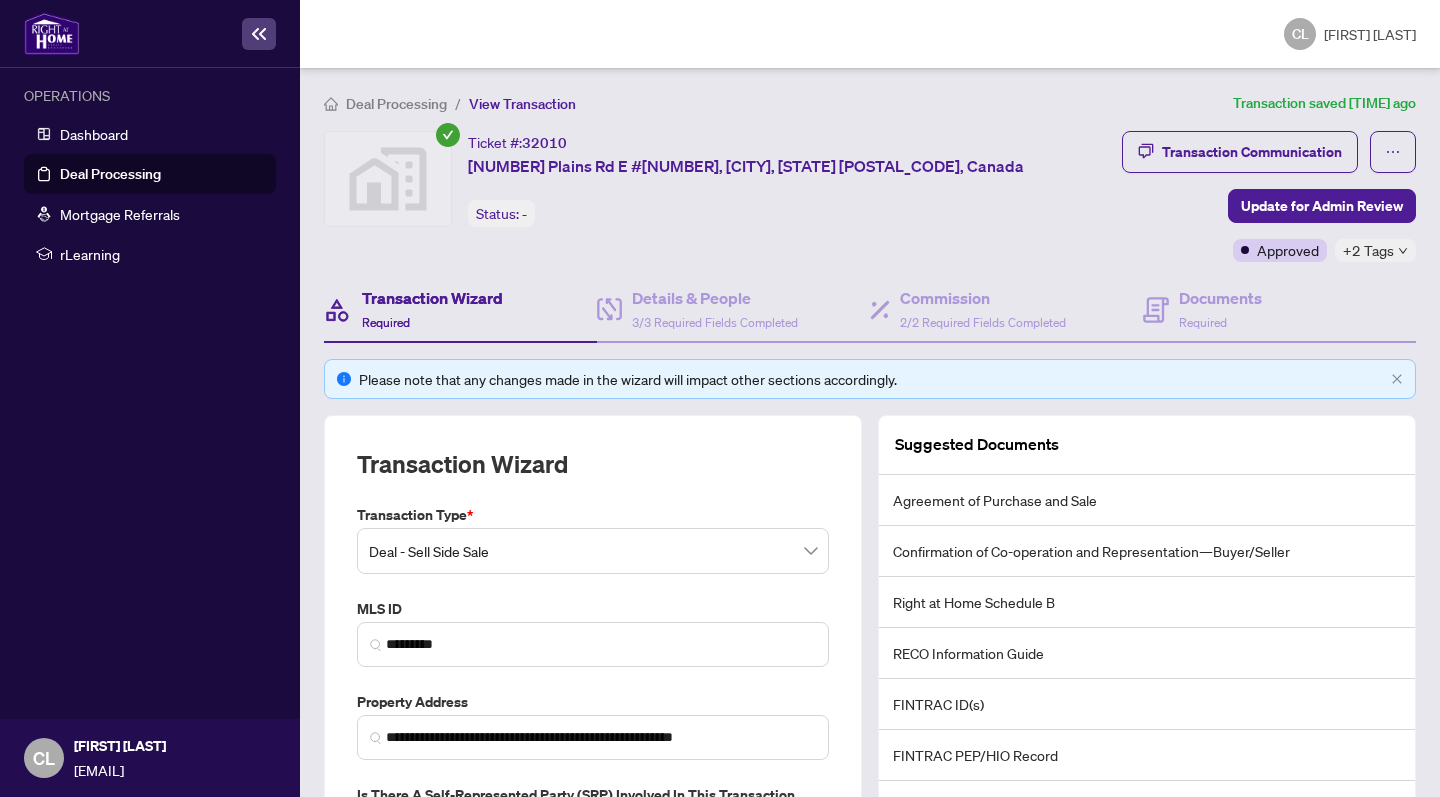 scroll, scrollTop: 0, scrollLeft: 0, axis: both 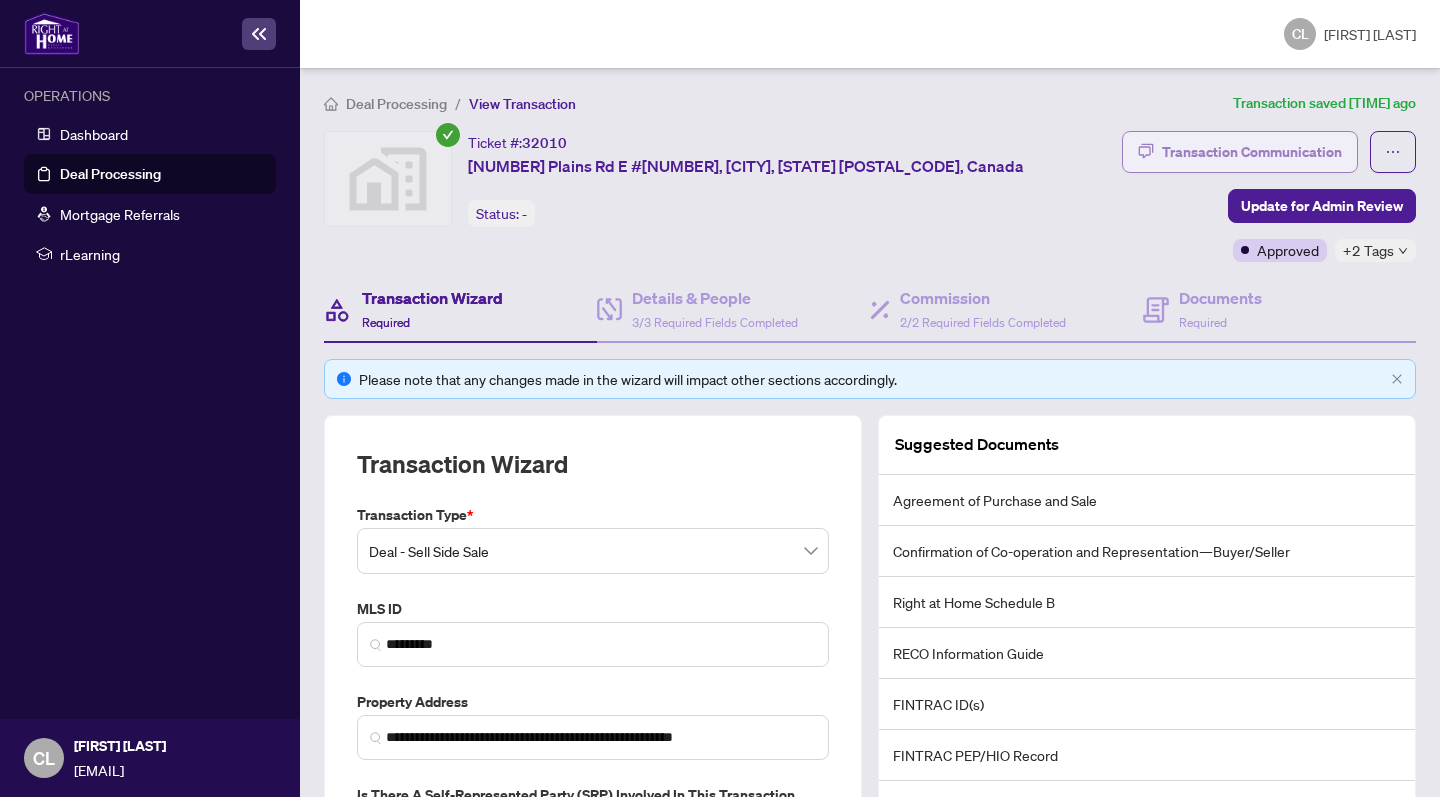 click on "Transaction Communication" at bounding box center [1252, 152] 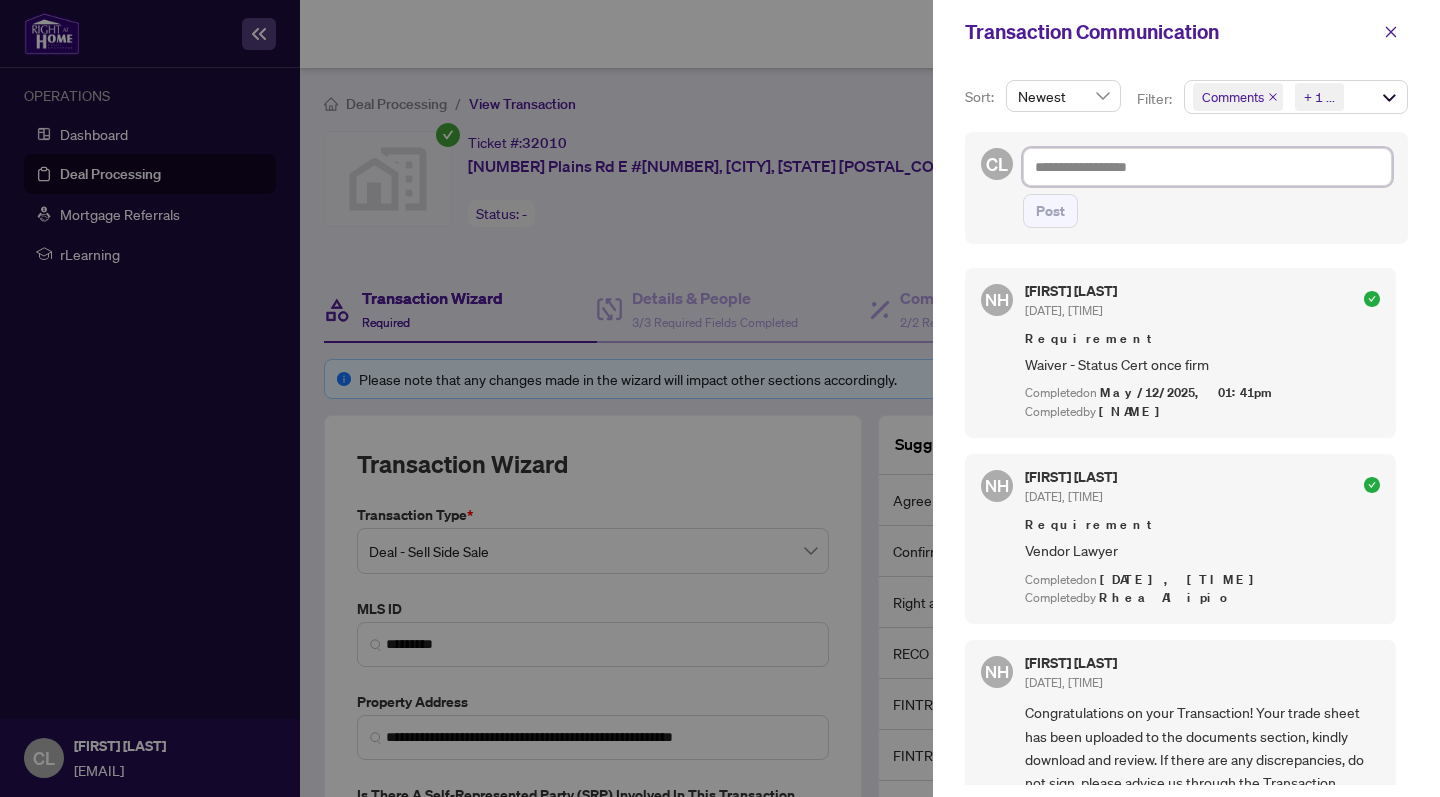 click at bounding box center [1207, 167] 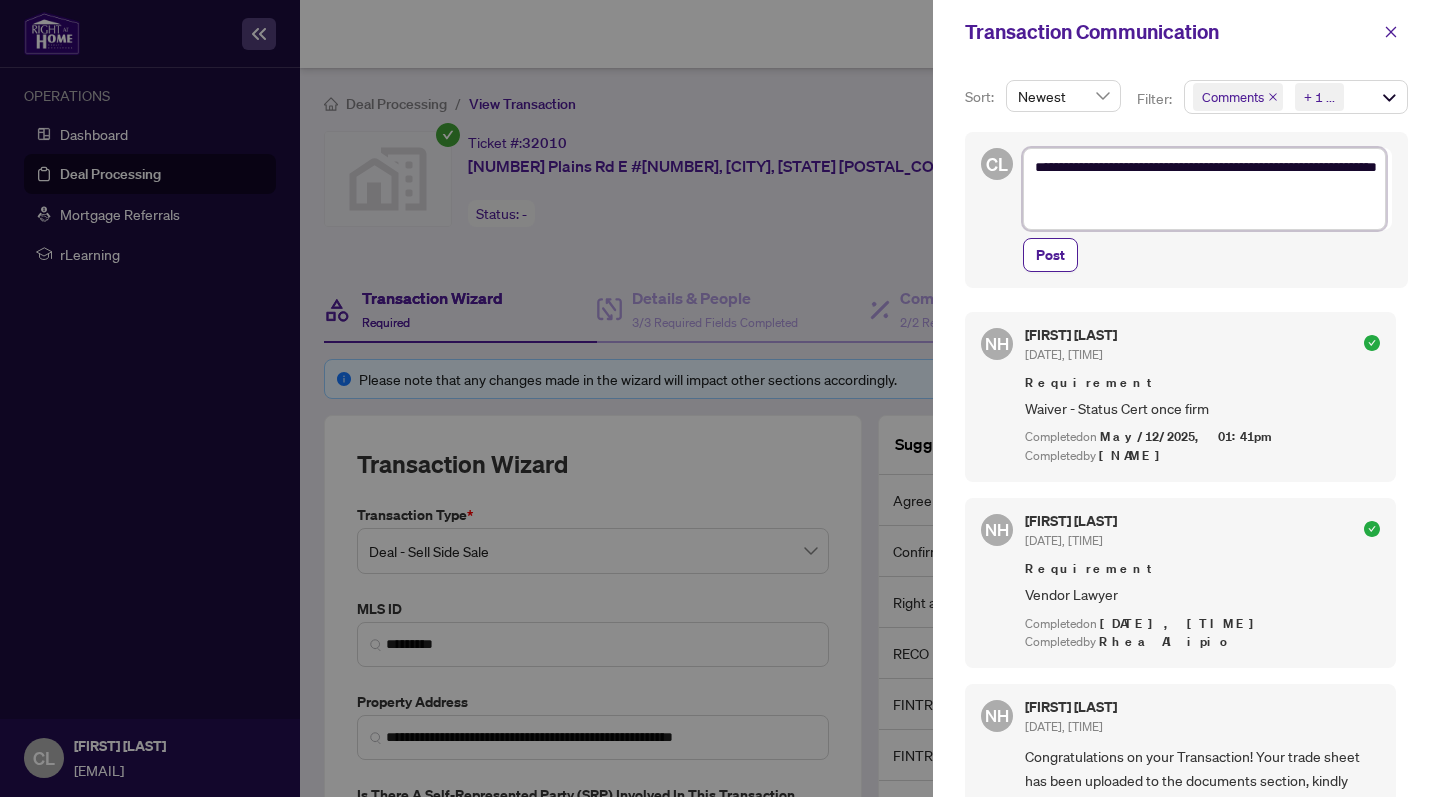 click on "**********" at bounding box center [1204, 189] 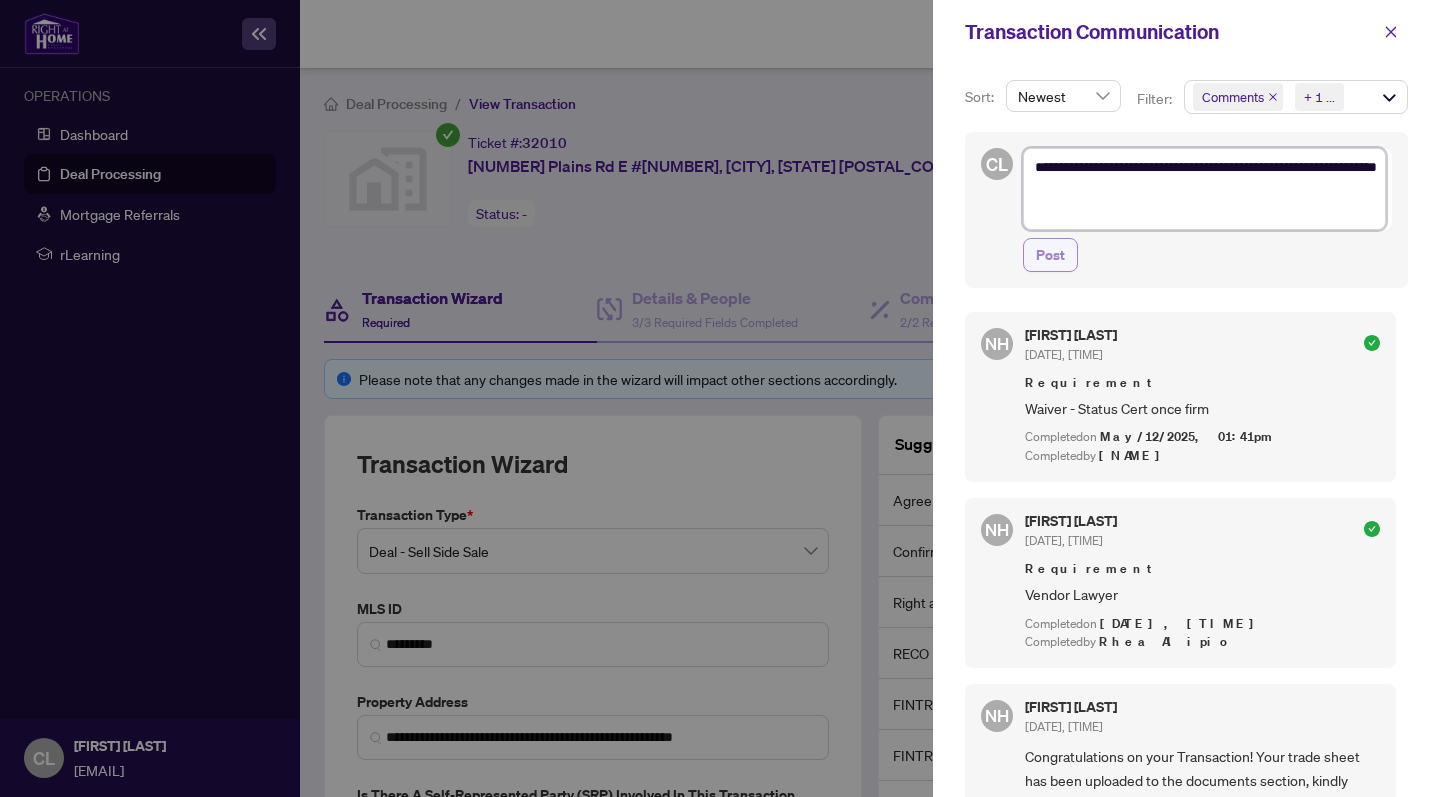 type on "**********" 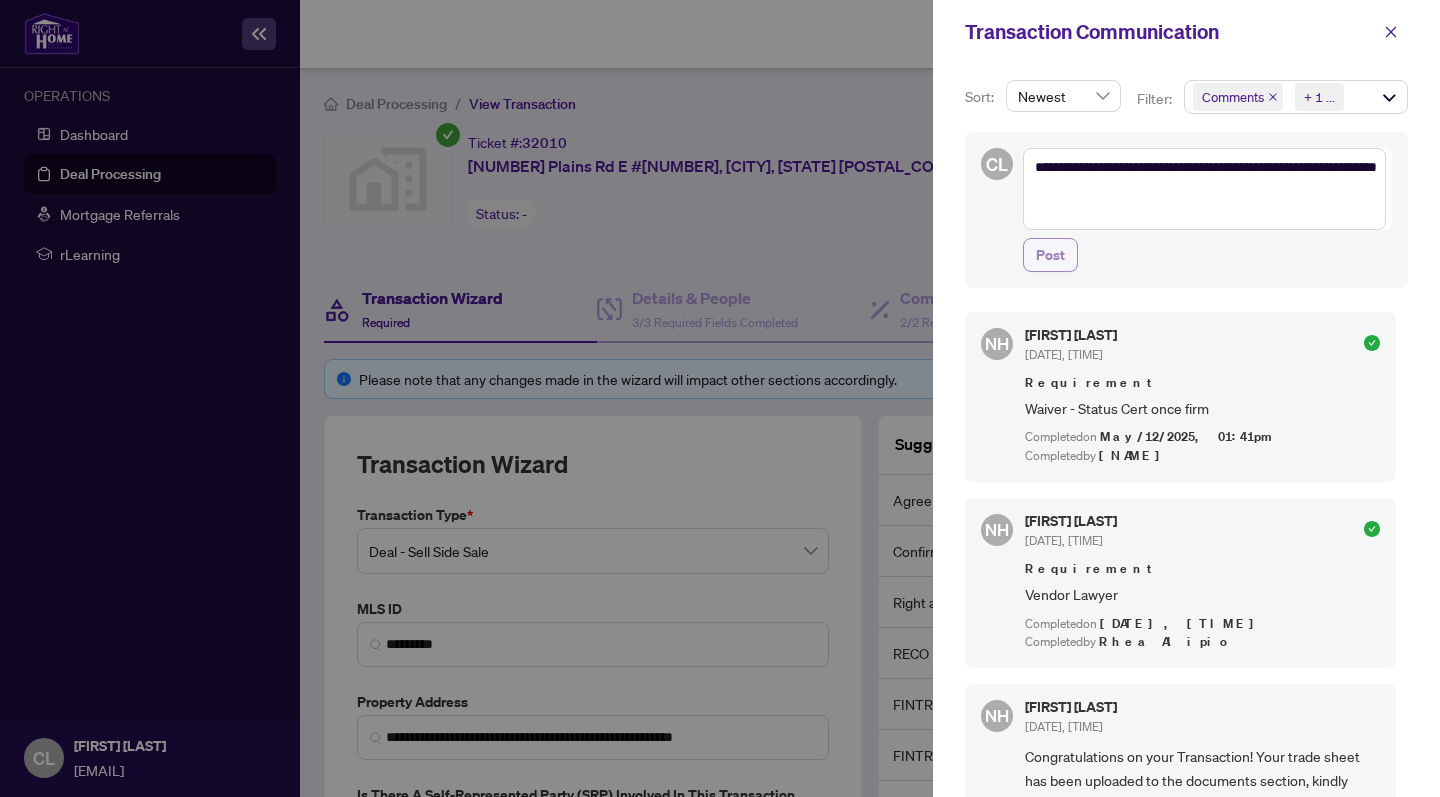click on "Post" at bounding box center [1050, 255] 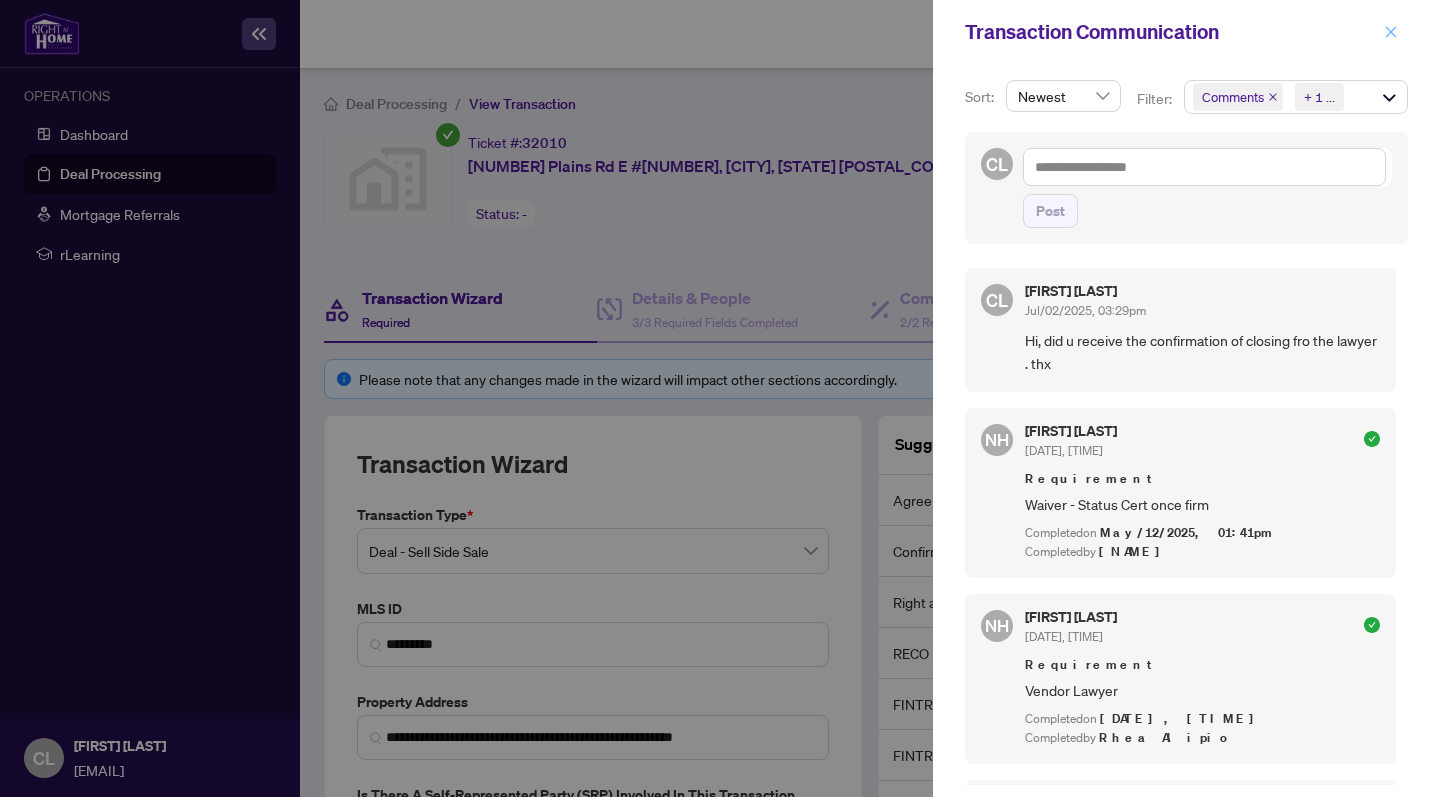 click at bounding box center (1391, 31) 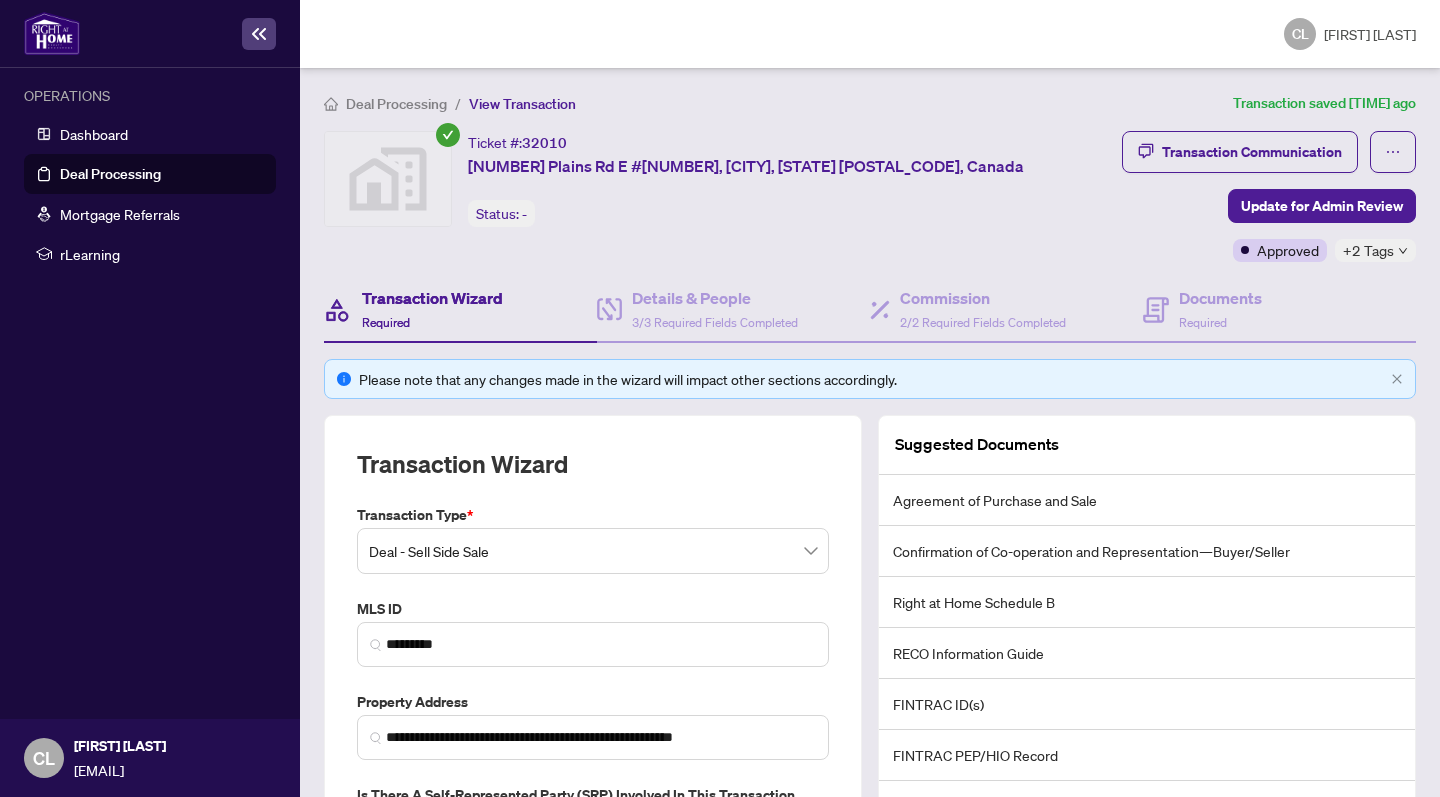 scroll, scrollTop: 0, scrollLeft: 0, axis: both 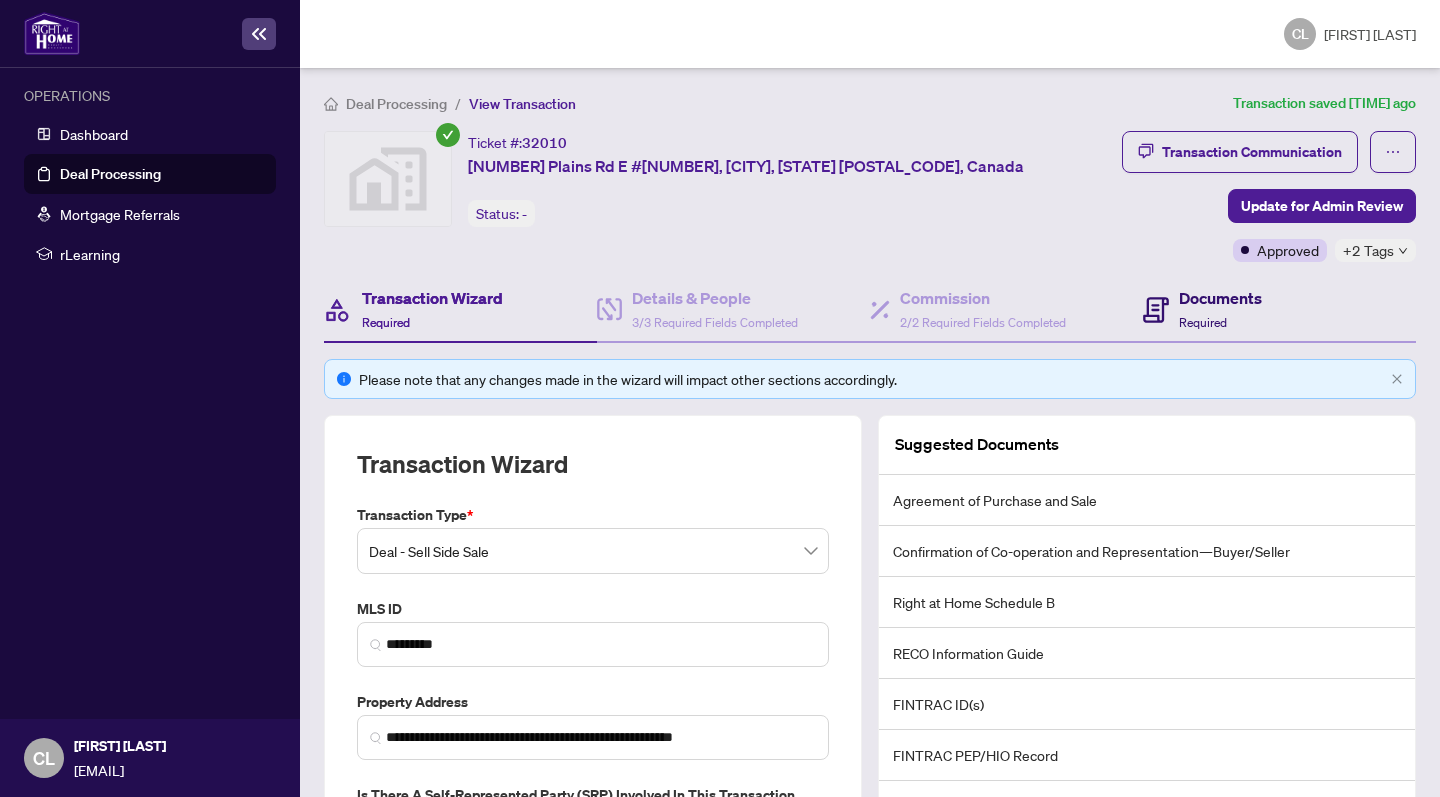 click on "Documents" at bounding box center (1220, 298) 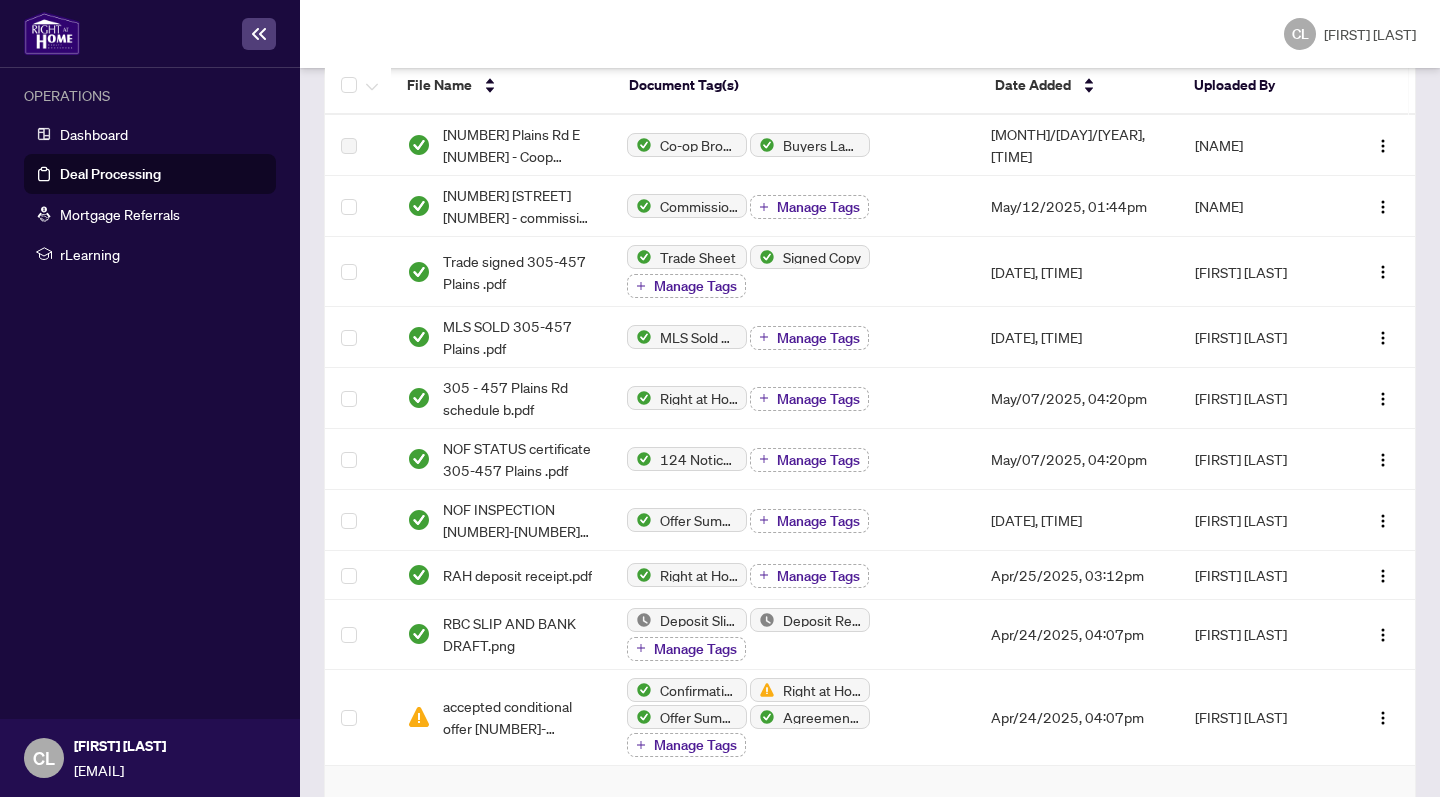 scroll, scrollTop: 428, scrollLeft: 0, axis: vertical 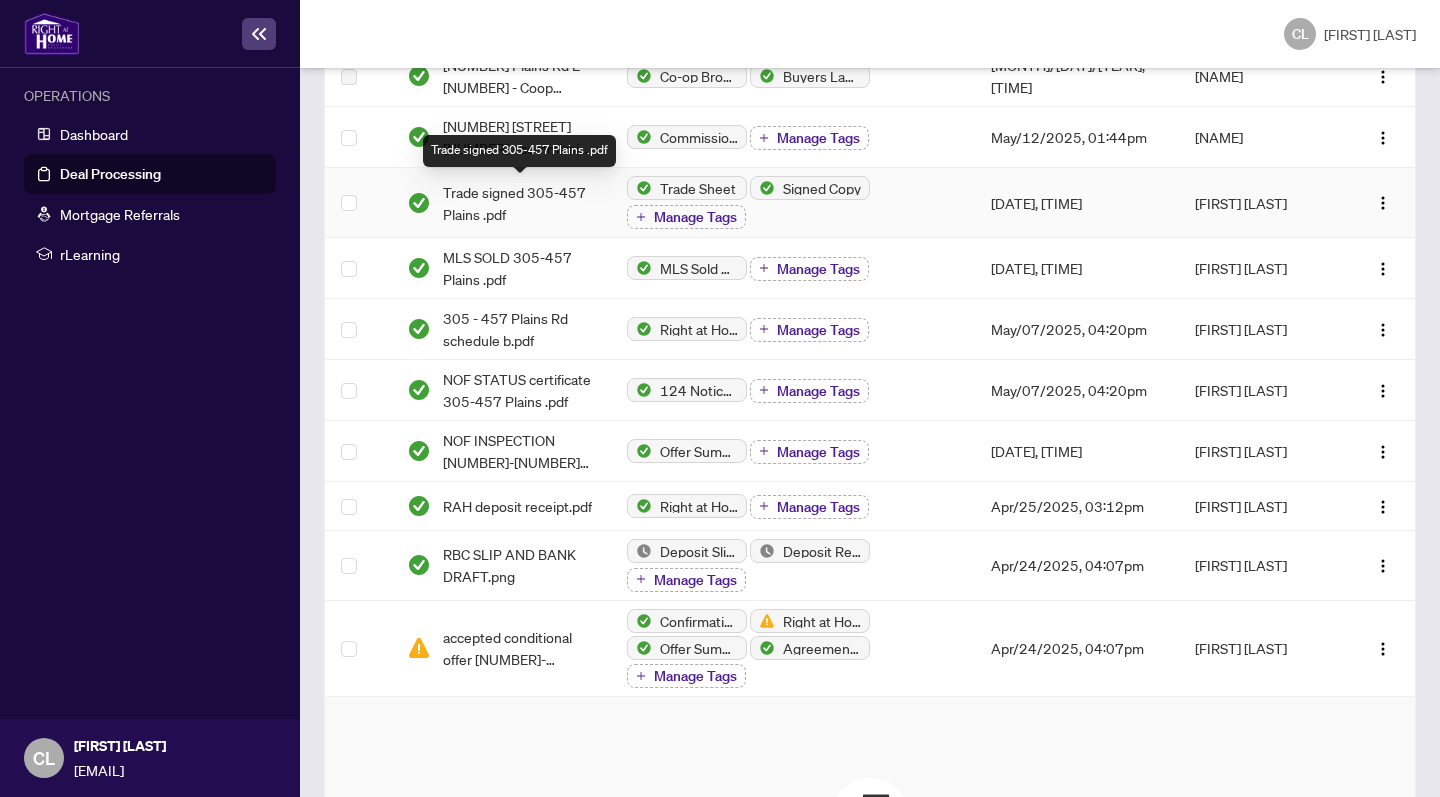 click on "Trade signed 305-457 Plains .pdf" at bounding box center [519, 203] 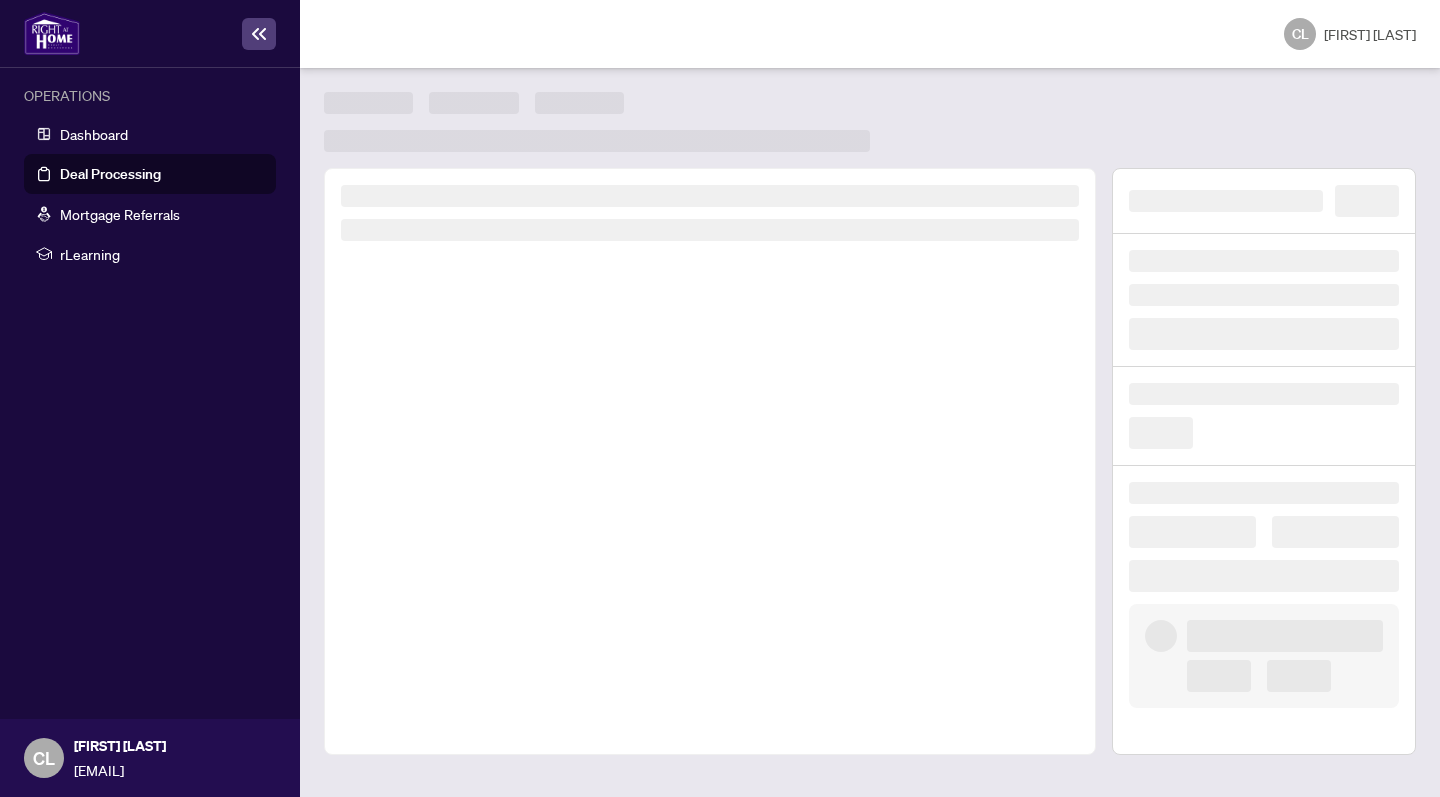 scroll, scrollTop: 0, scrollLeft: 0, axis: both 